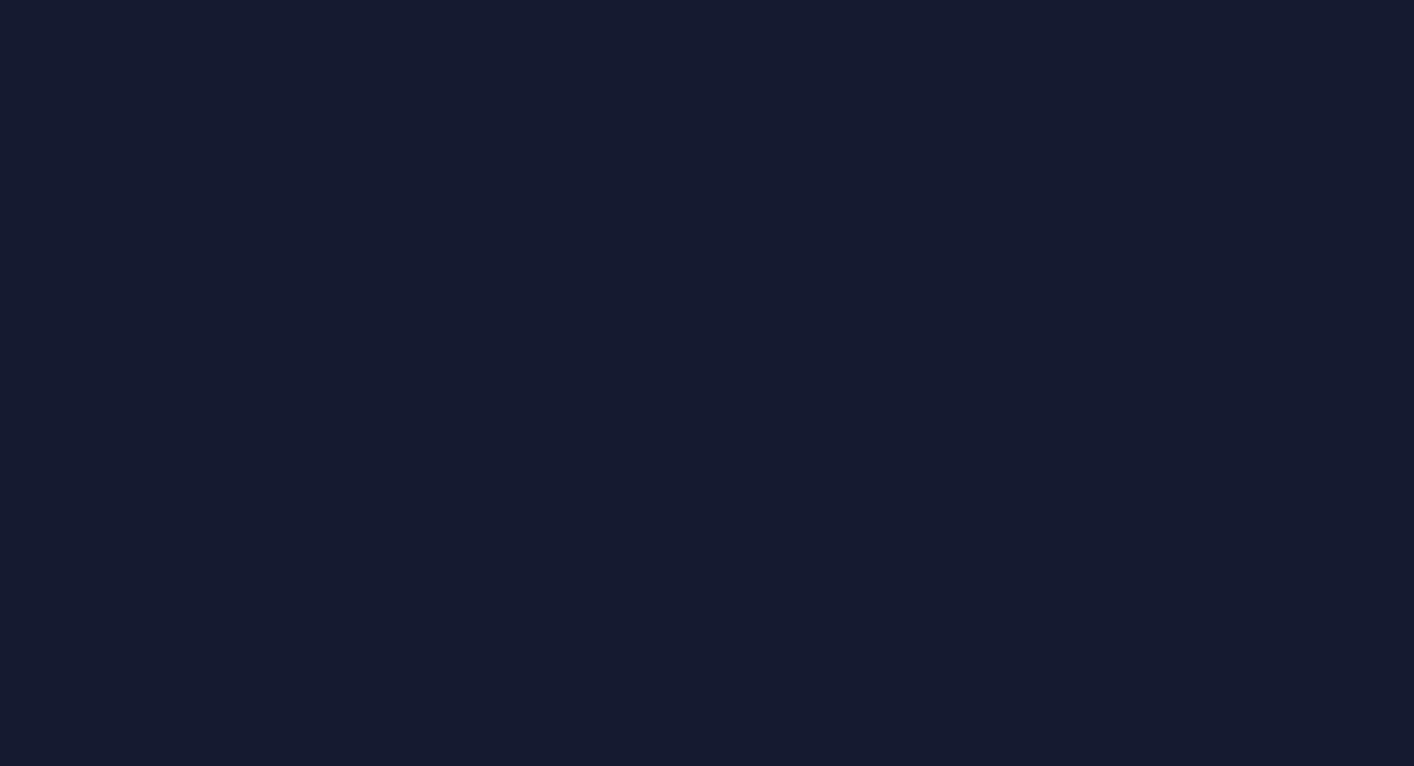 scroll, scrollTop: 0, scrollLeft: 0, axis: both 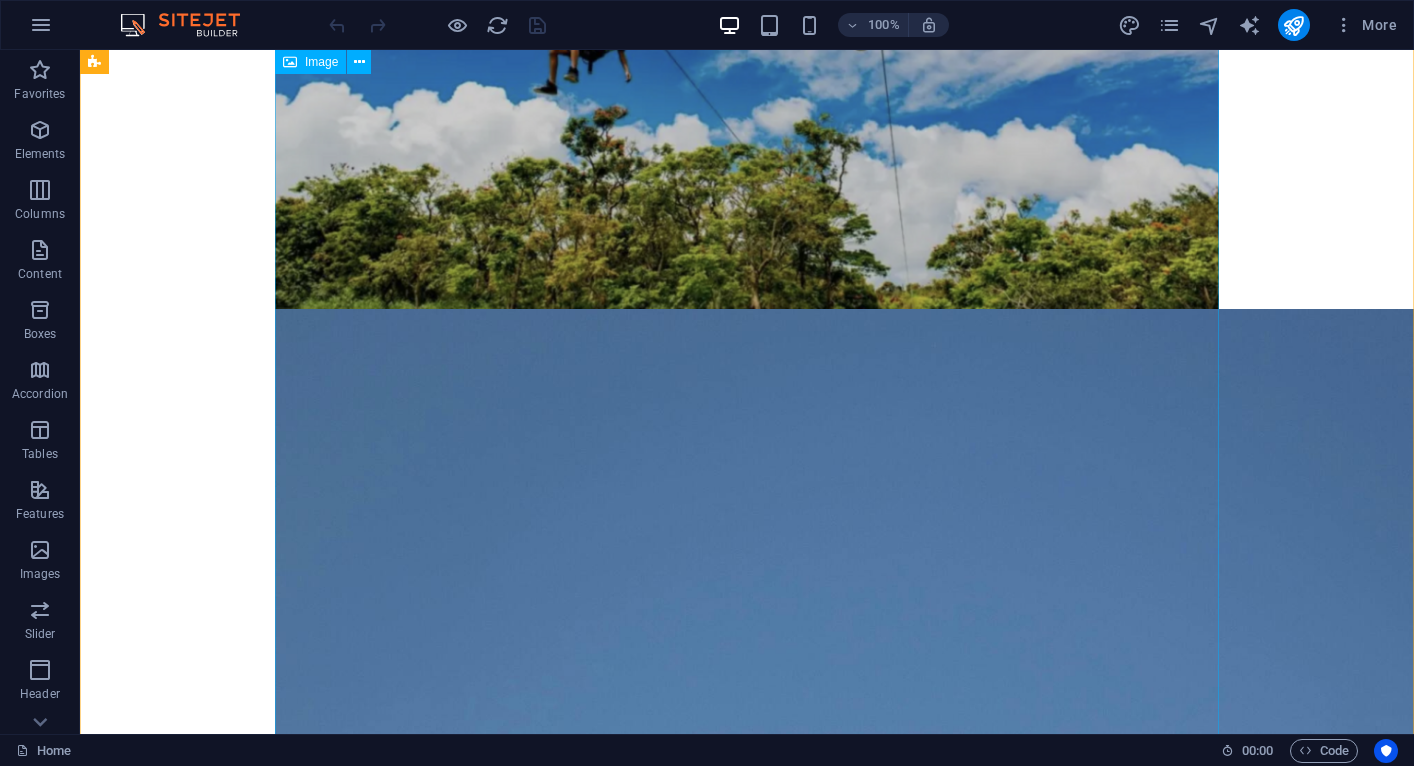 click at bounding box center (747, 1309) 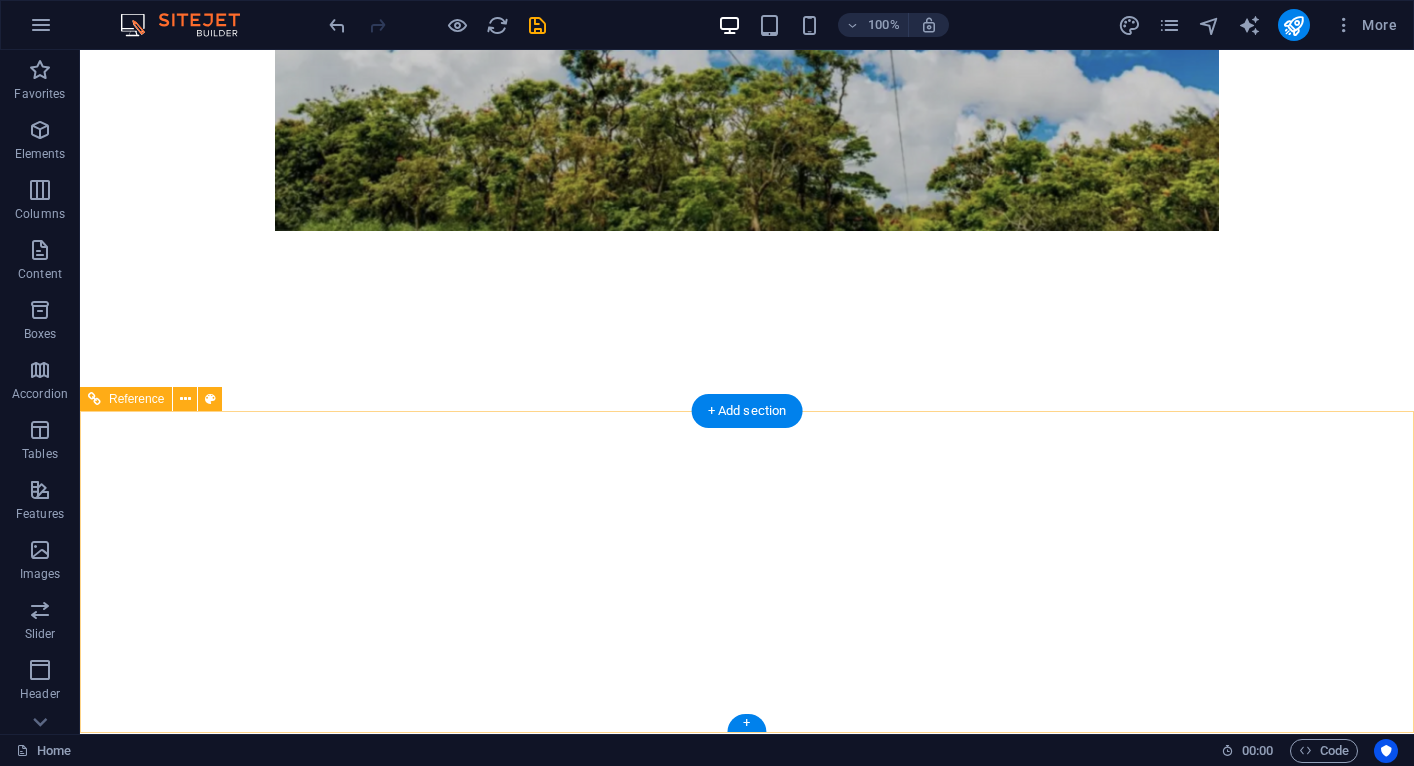 scroll, scrollTop: 1028, scrollLeft: 0, axis: vertical 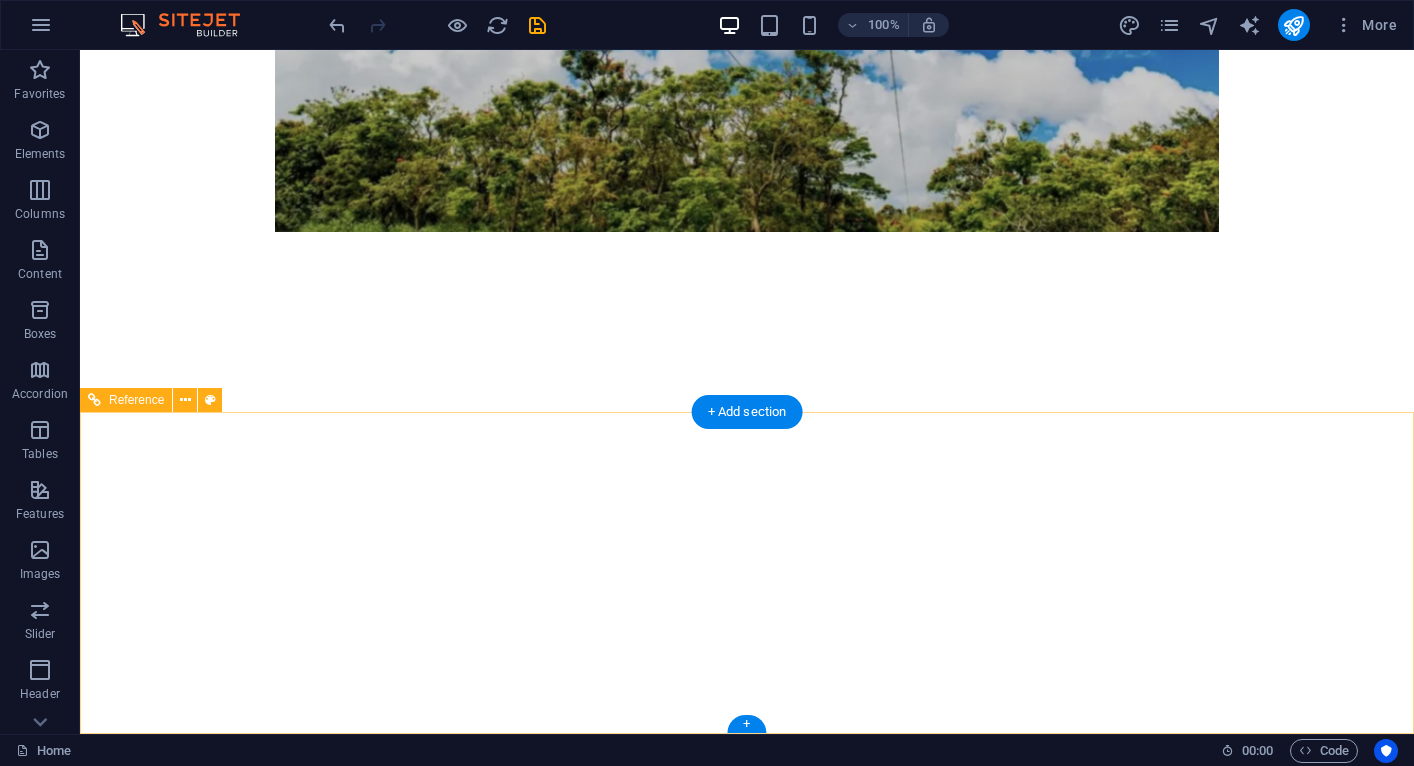 click at bounding box center [568, 1308] 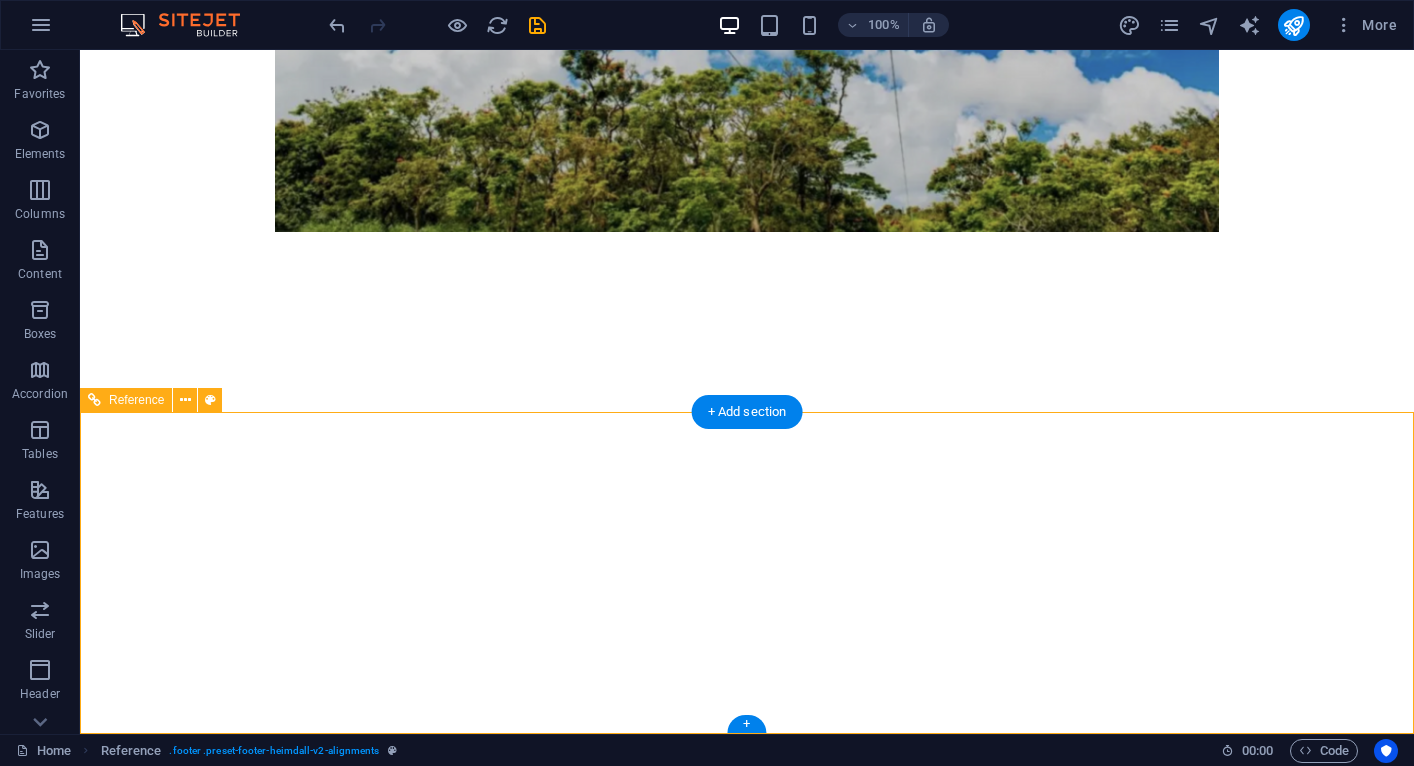click at bounding box center [568, 1308] 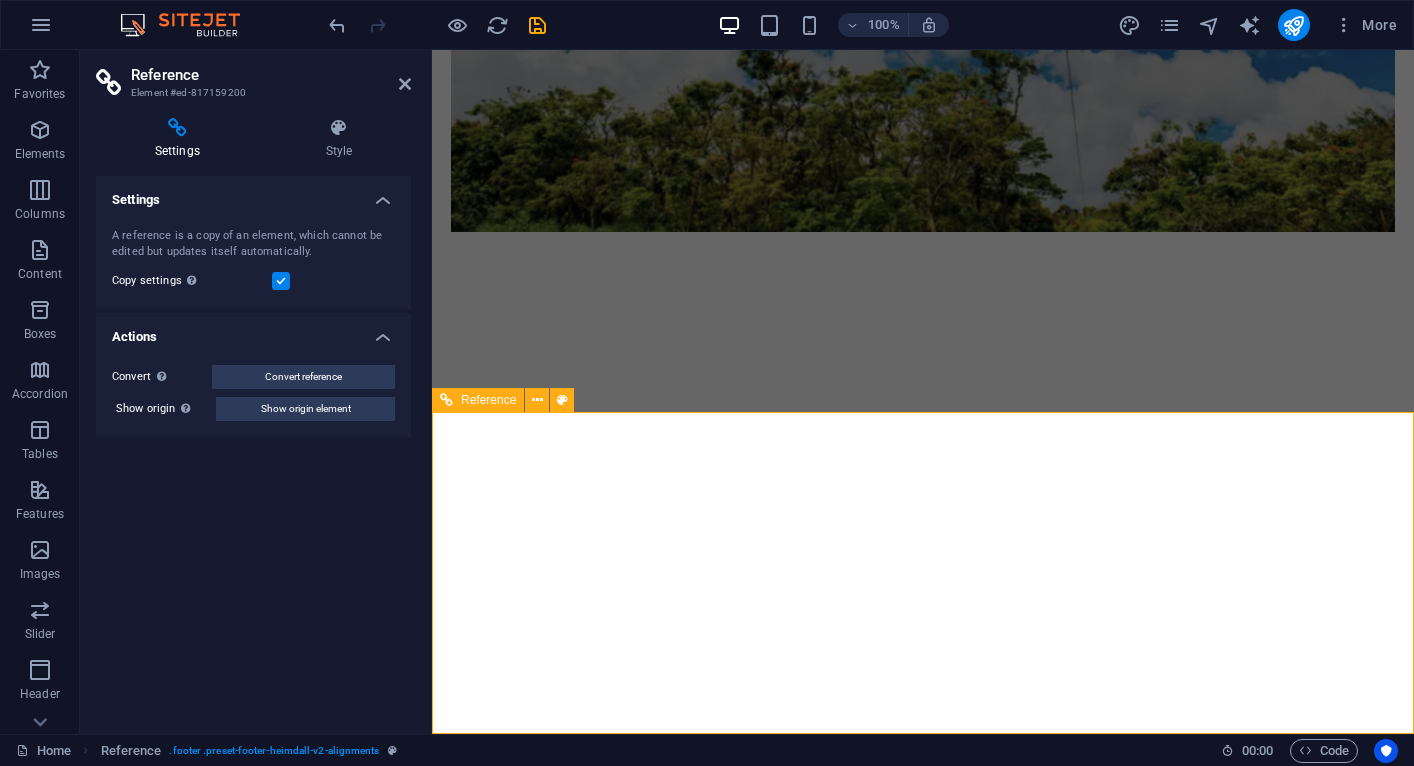 click at bounding box center (920, 1268) 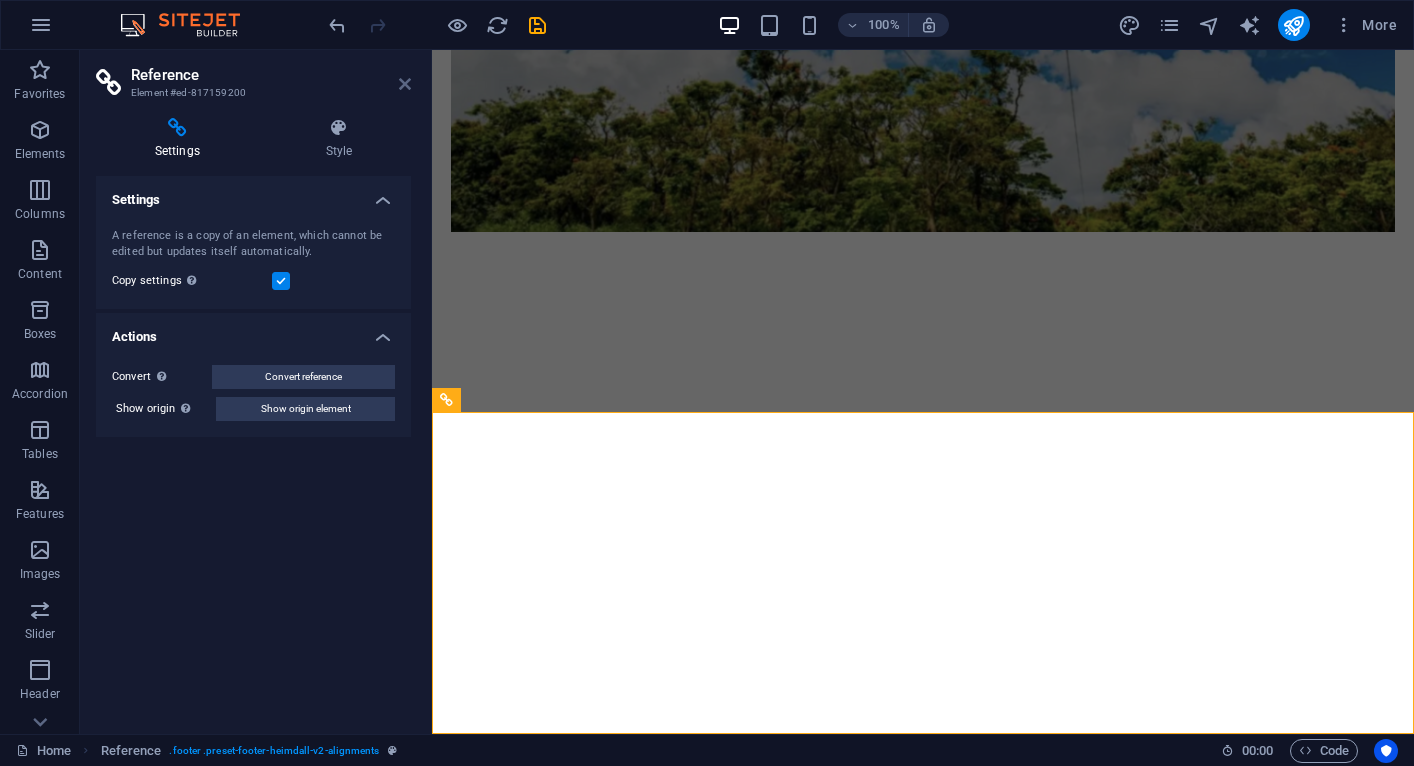 click at bounding box center (405, 84) 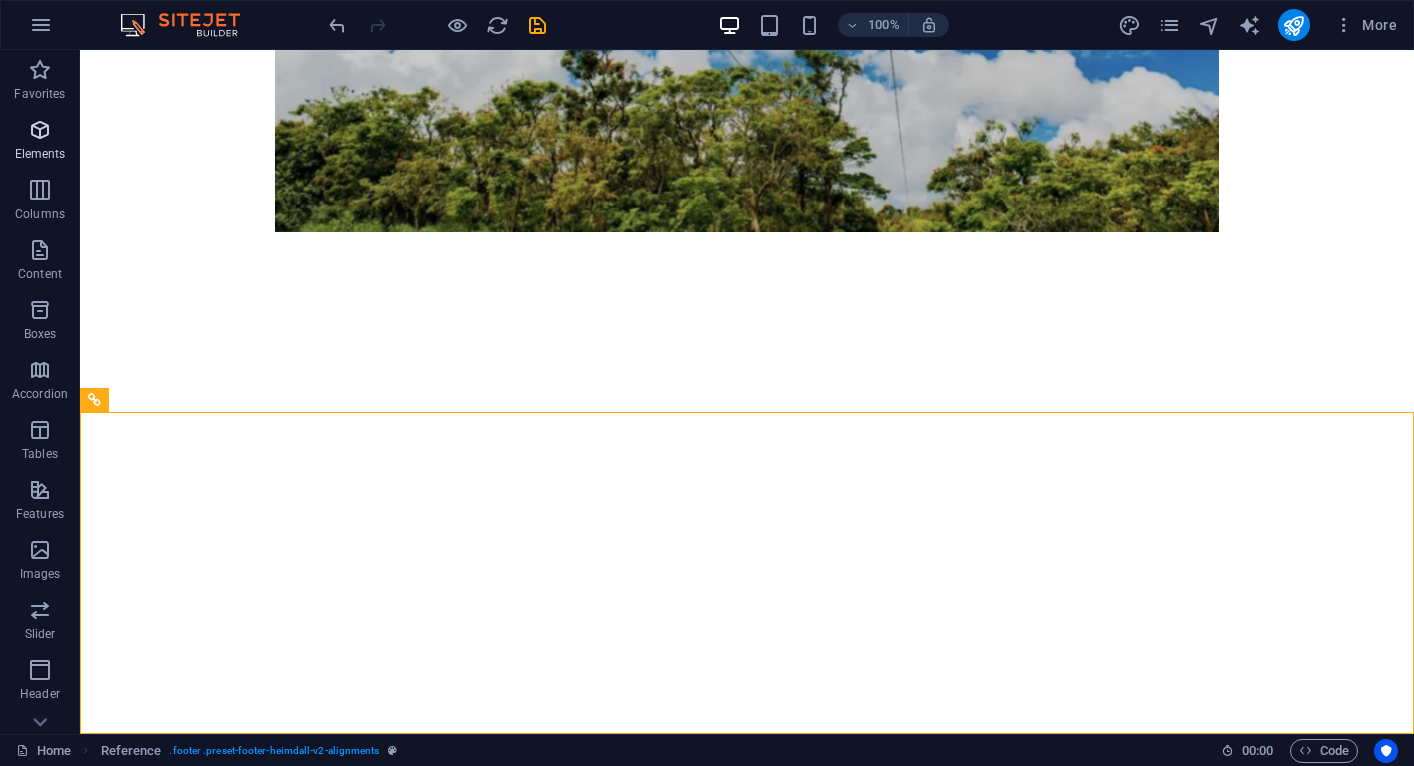 click at bounding box center (40, 130) 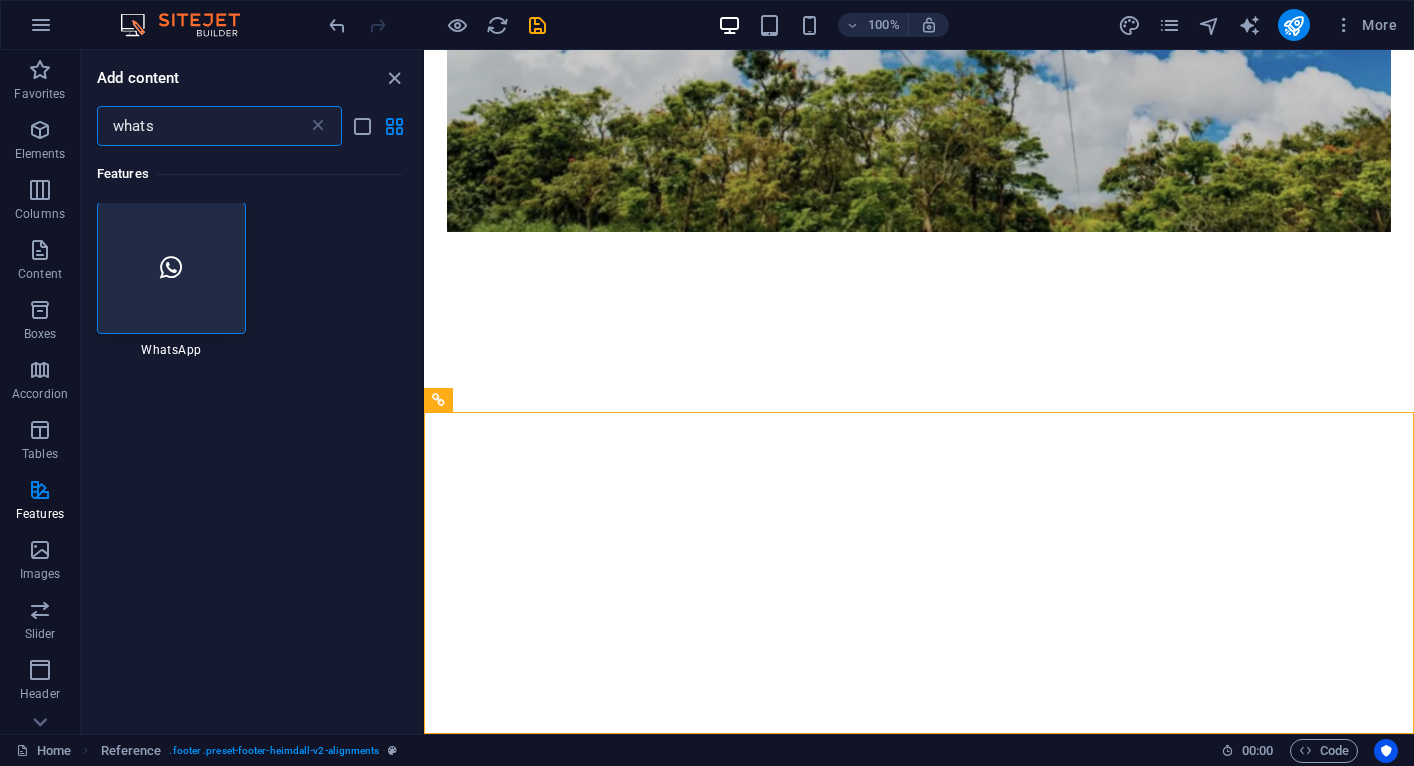 scroll, scrollTop: 0, scrollLeft: 0, axis: both 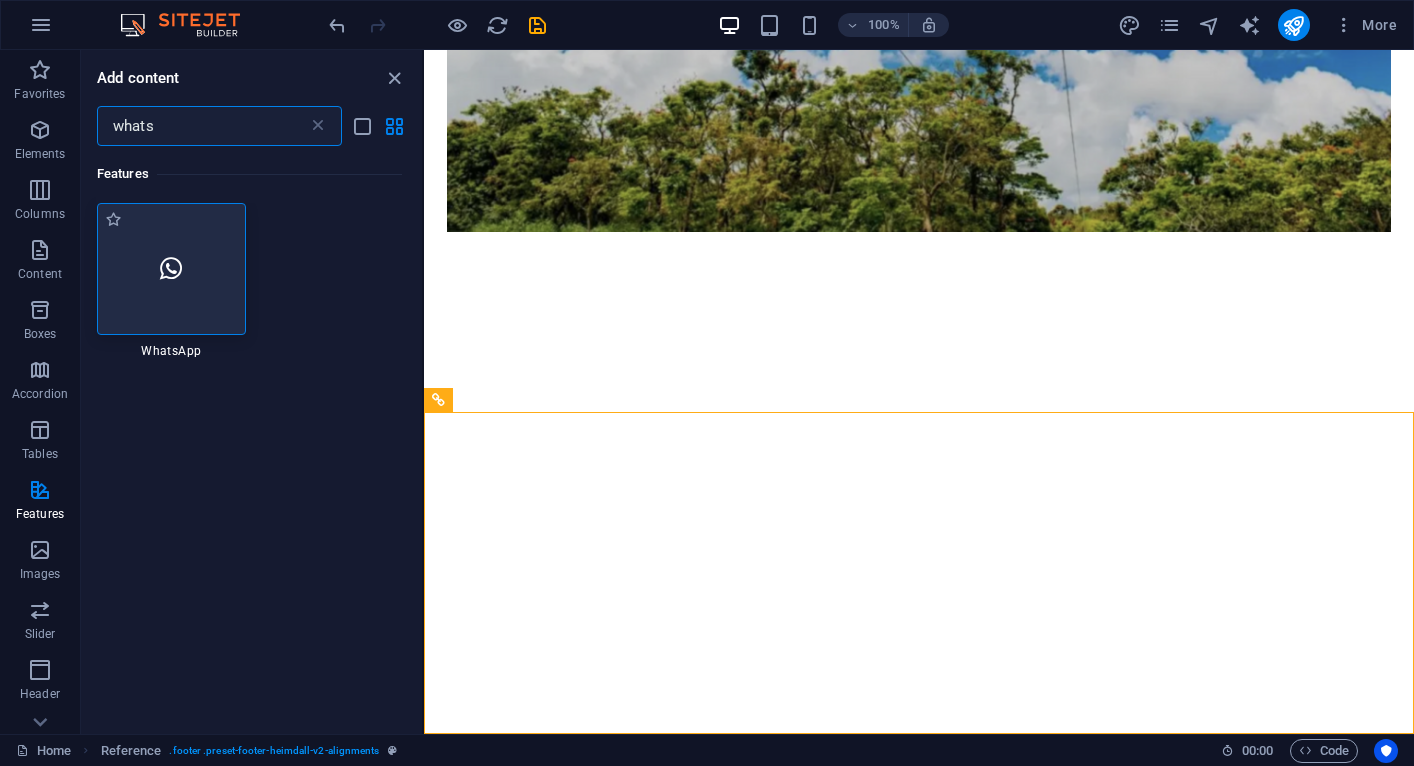 type on "whats" 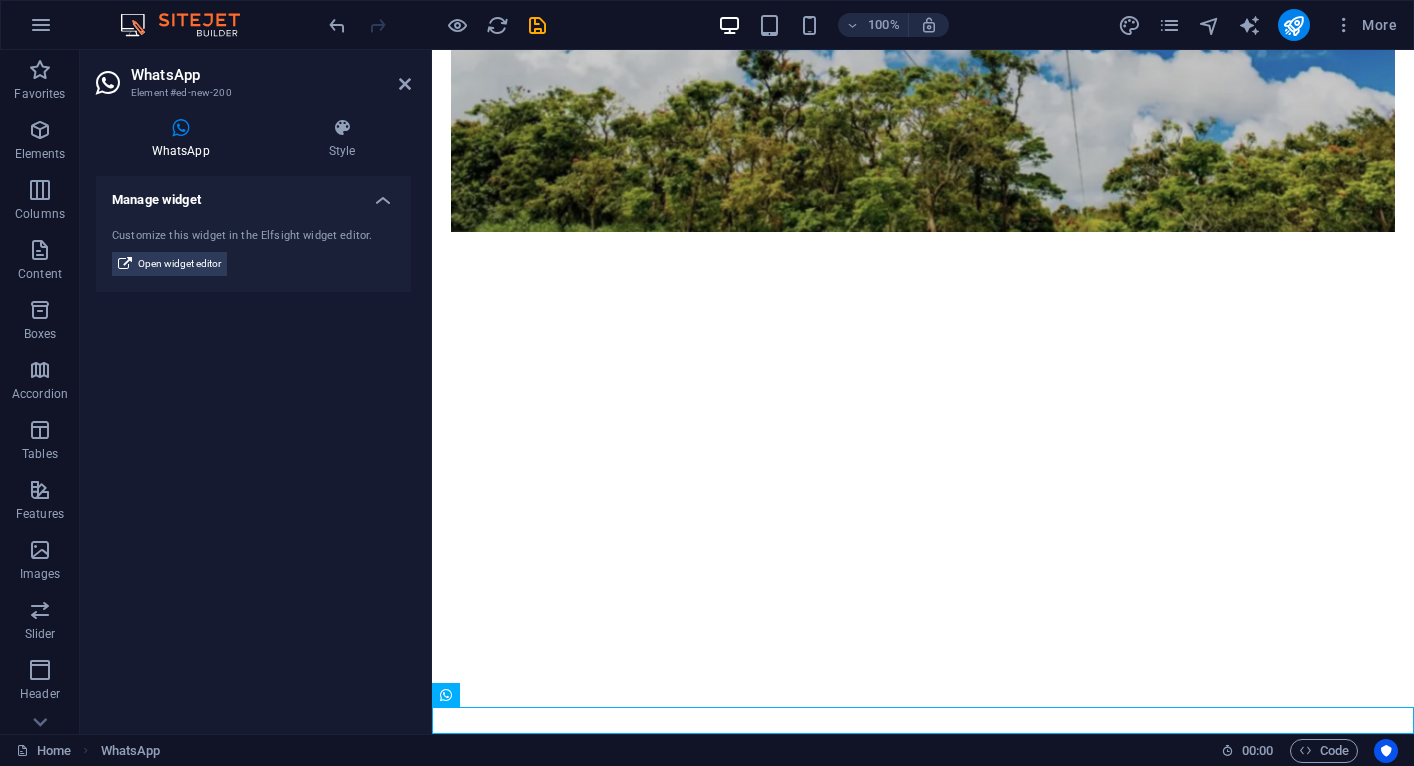 scroll, scrollTop: 1055, scrollLeft: 0, axis: vertical 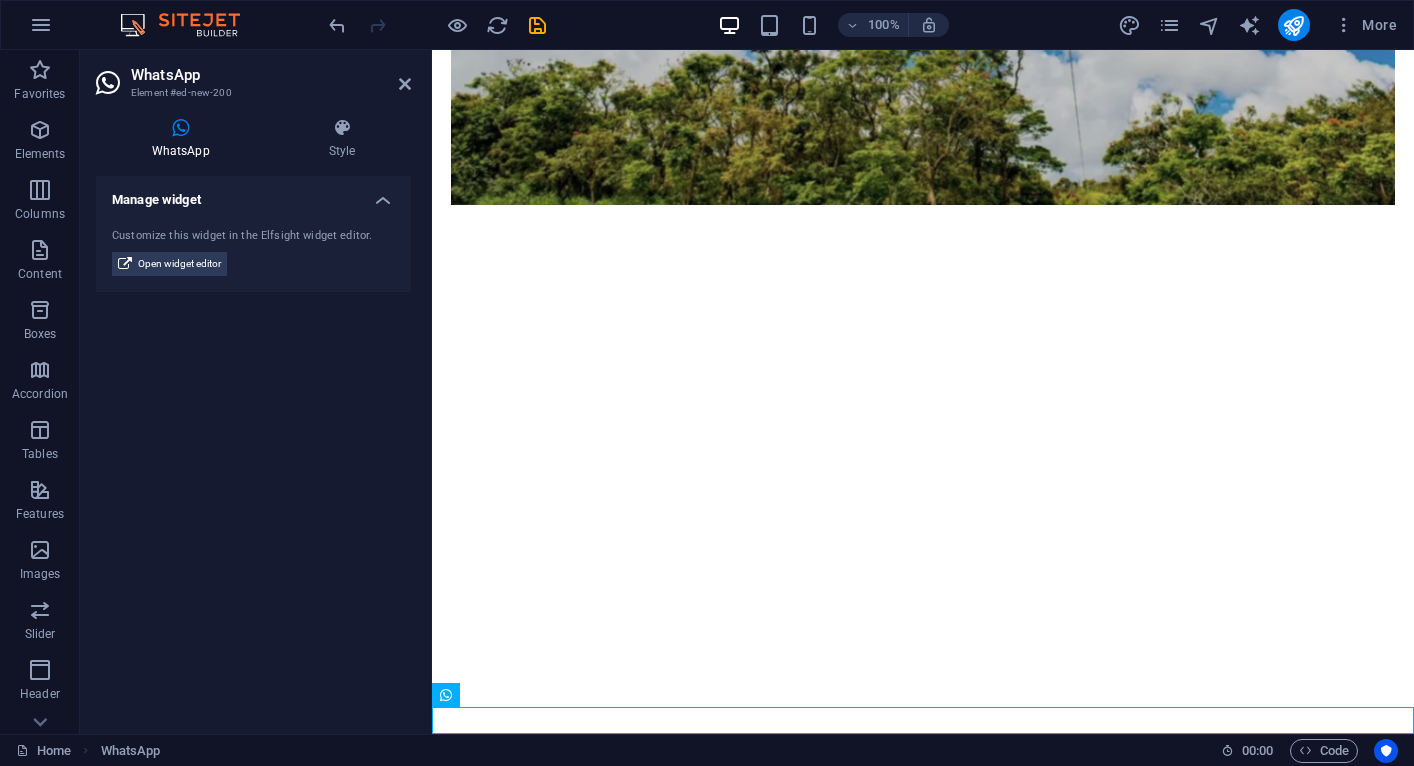 drag, startPoint x: 948, startPoint y: 720, endPoint x: 993, endPoint y: 623, distance: 106.929886 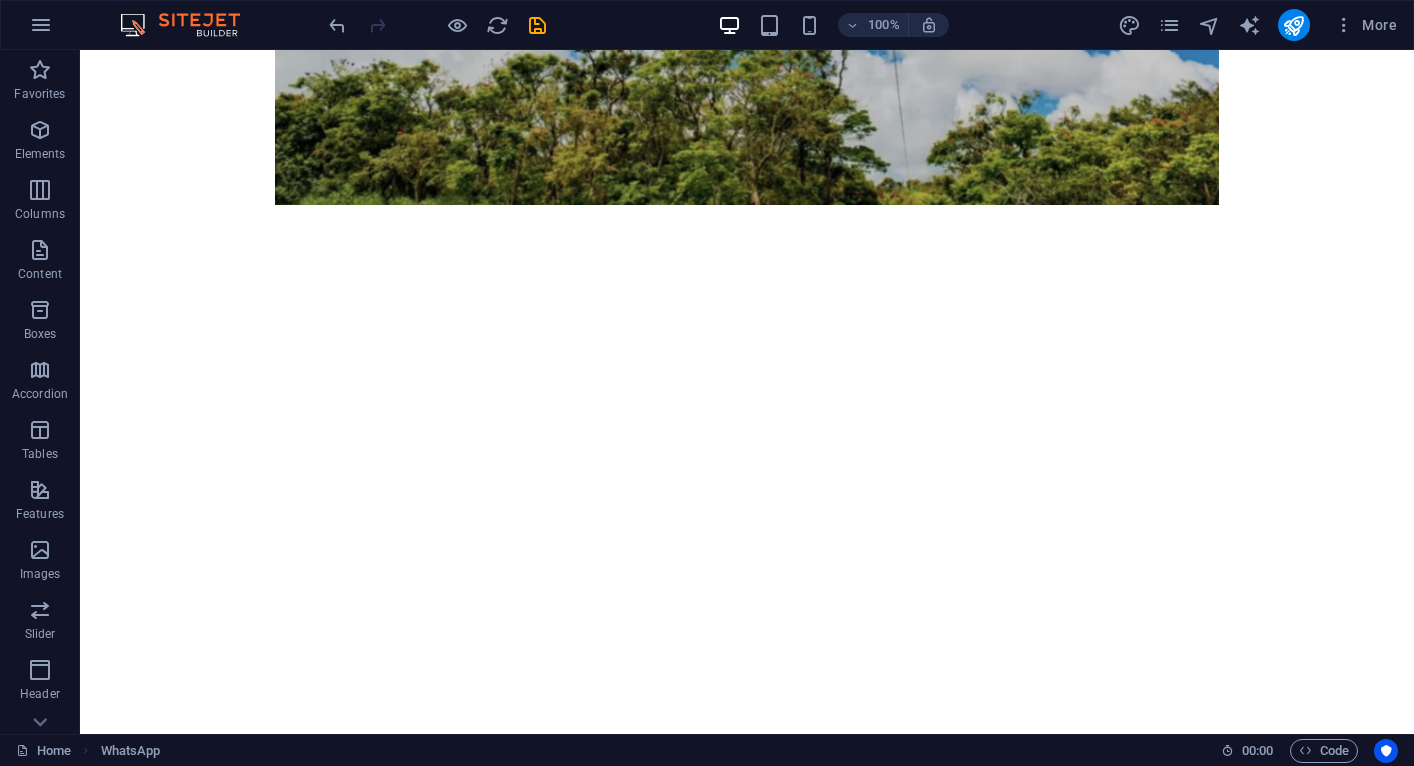 scroll, scrollTop: 1028, scrollLeft: 0, axis: vertical 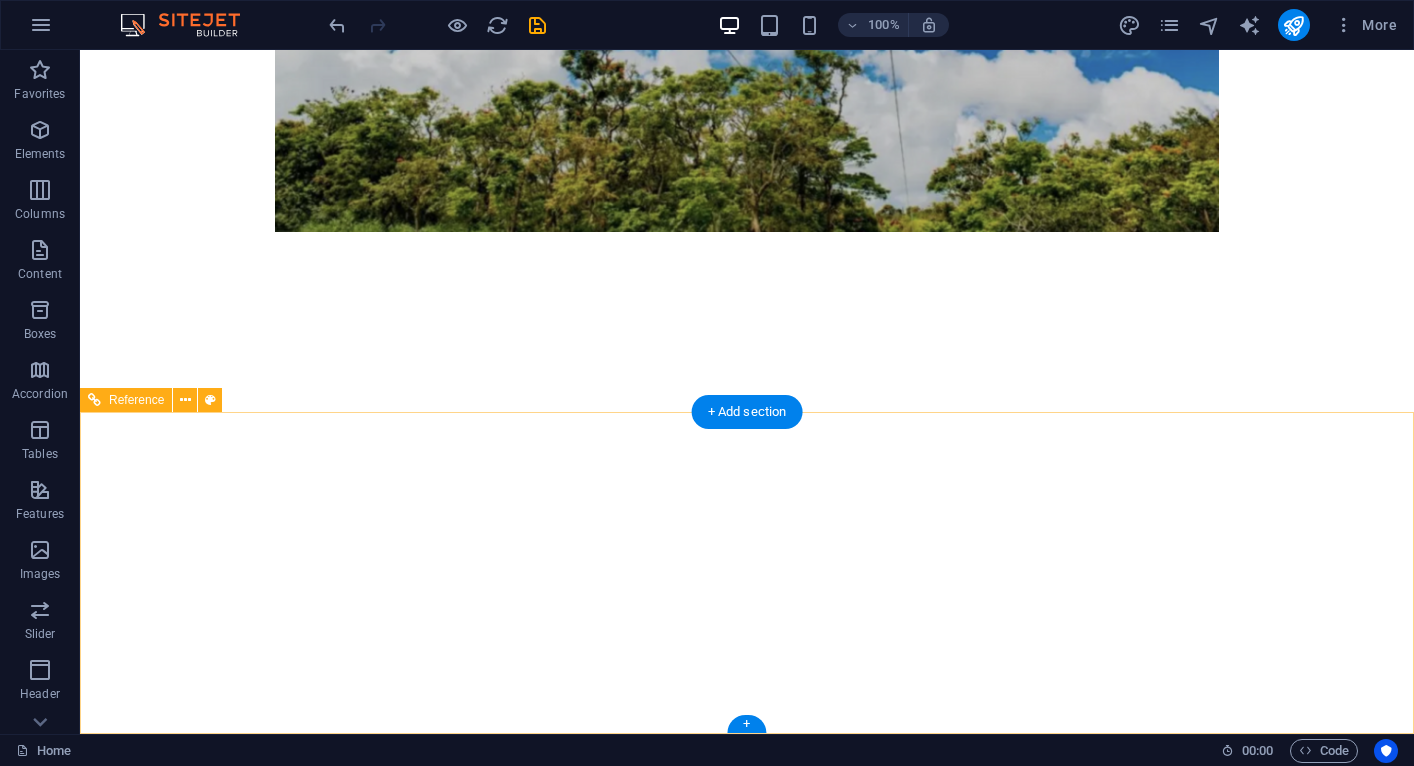 click at bounding box center [568, 1348] 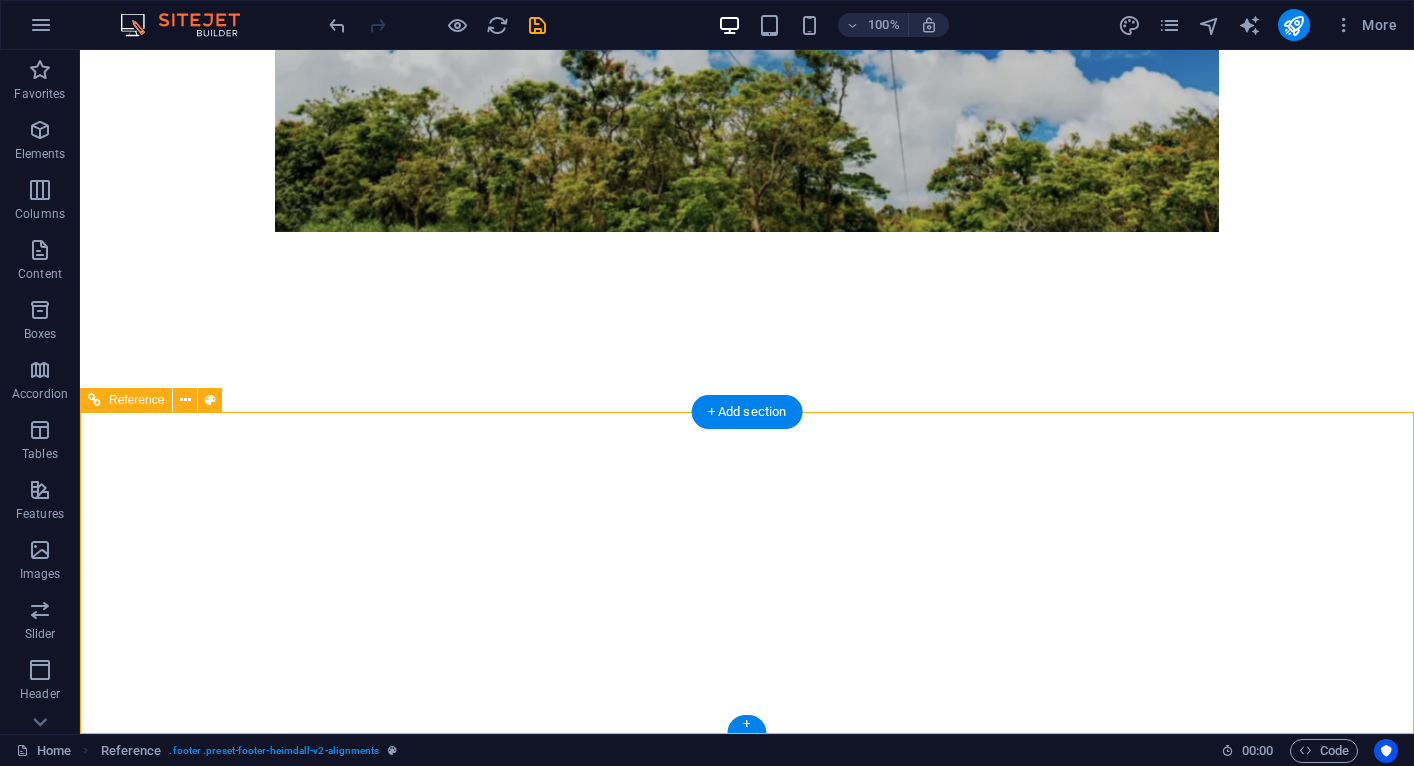 click at bounding box center [568, 1308] 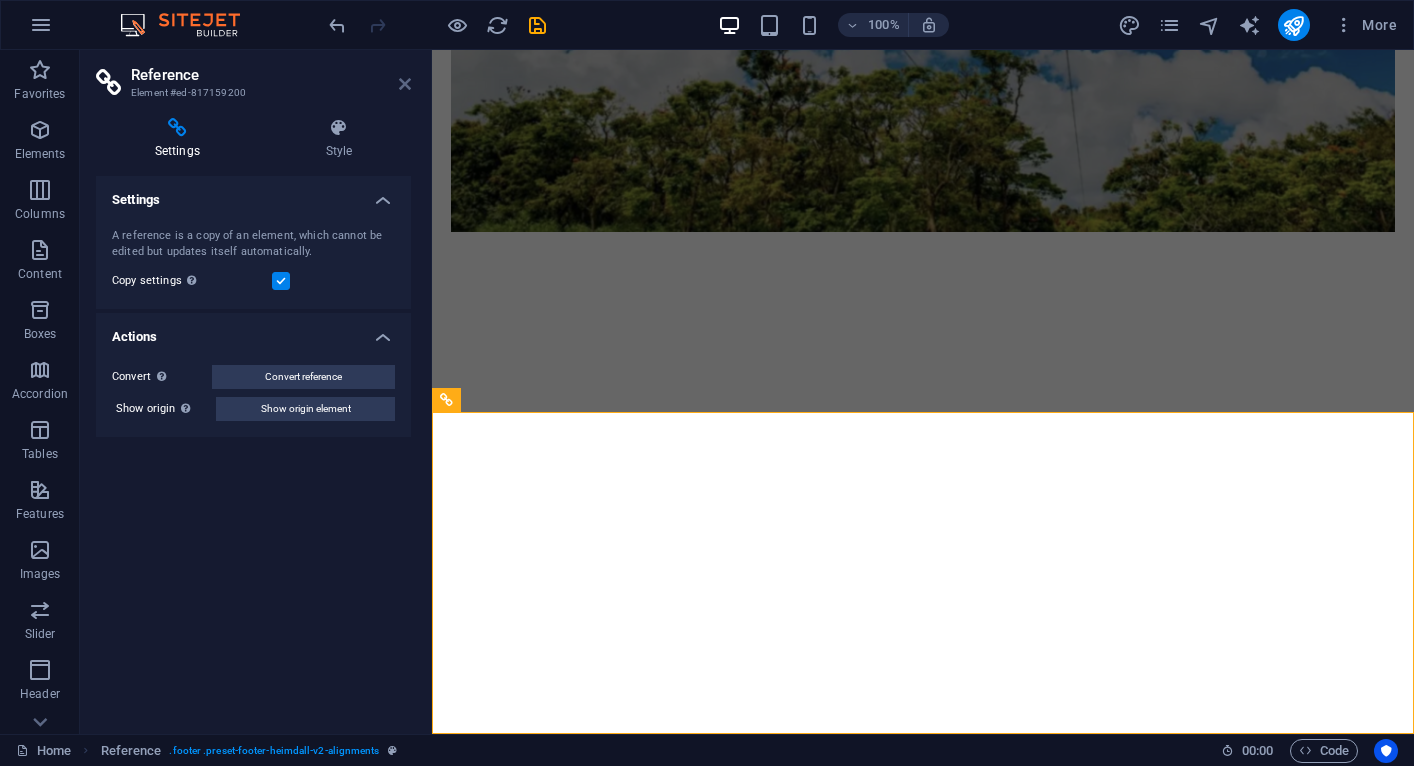 click at bounding box center (405, 84) 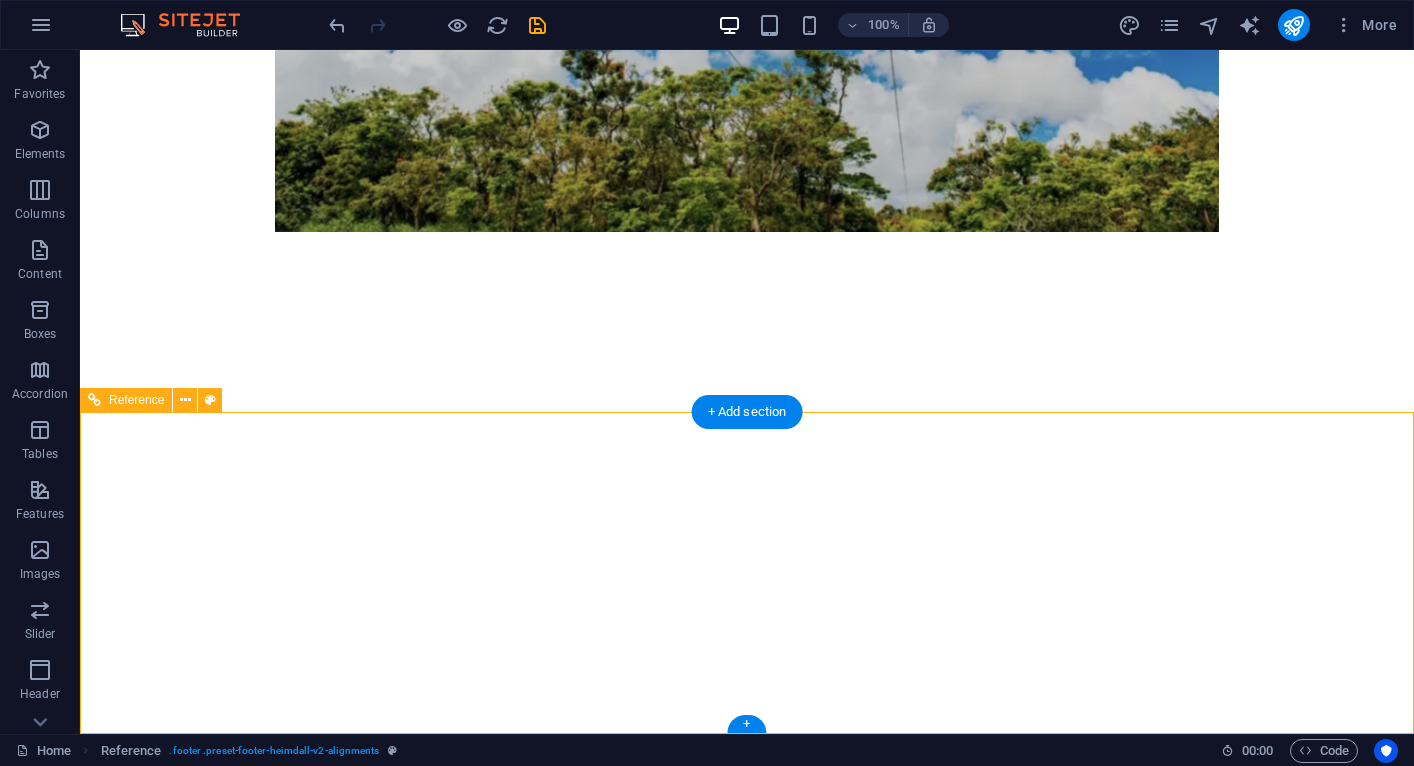 click on "Phone:  ([PHONE])" at bounding box center [248, 1102] 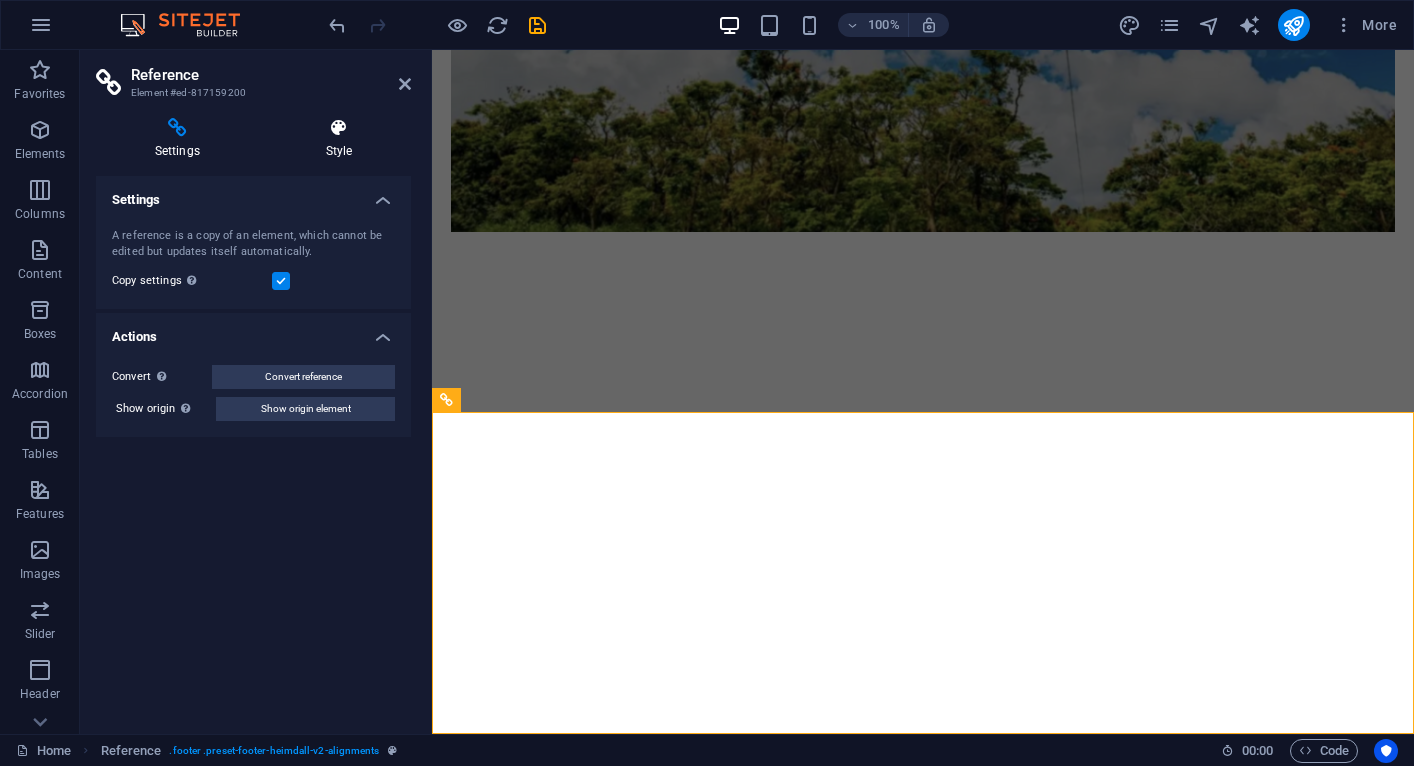 click at bounding box center [339, 128] 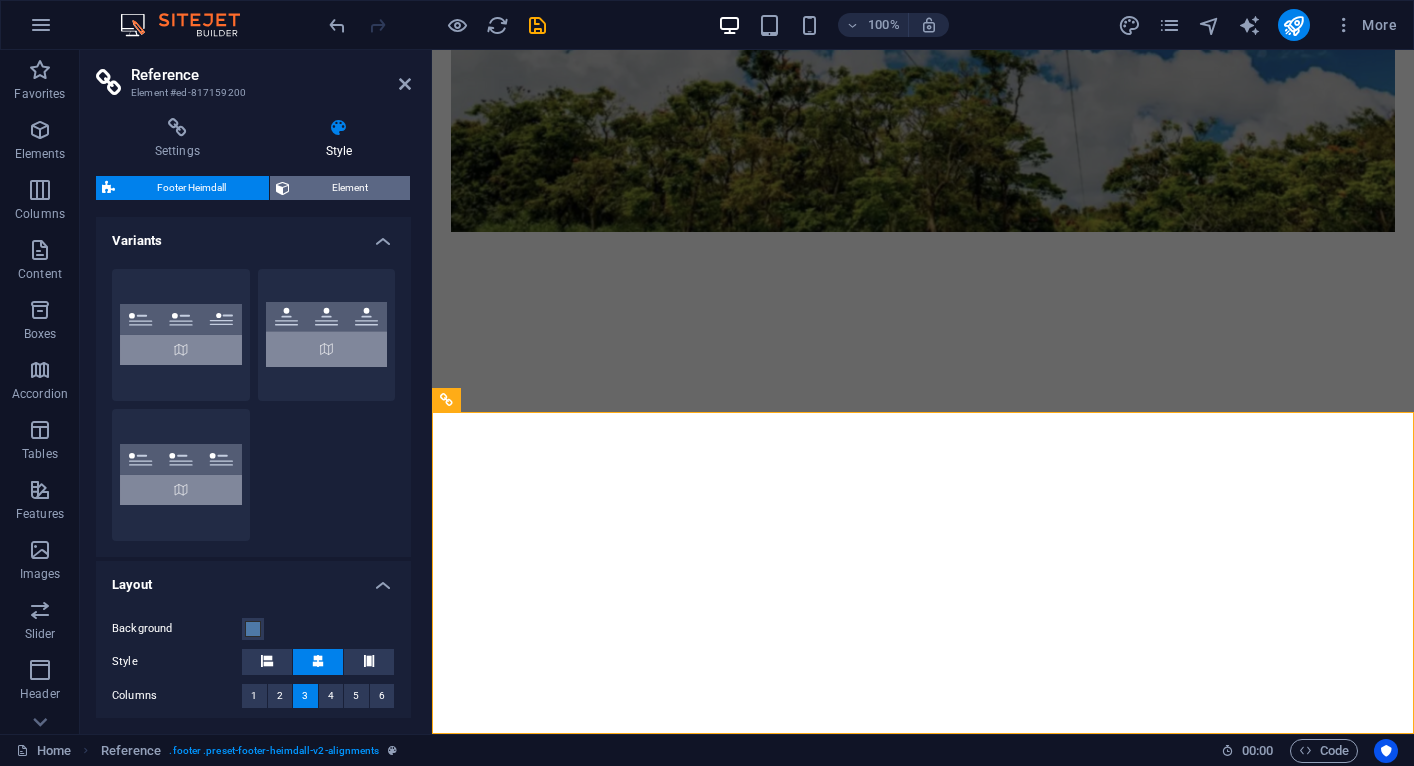 click on "Element" at bounding box center (350, 188) 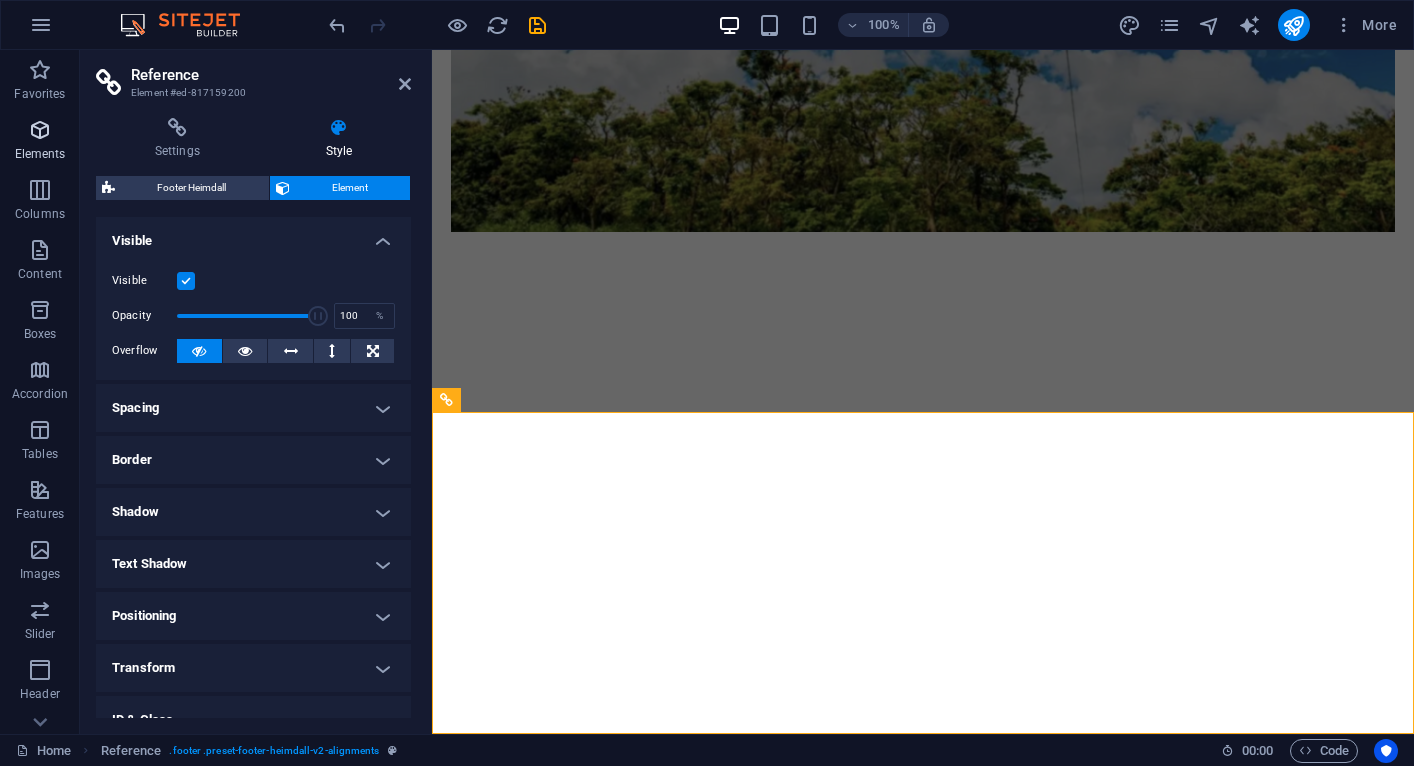 click on "Elements" at bounding box center [40, 142] 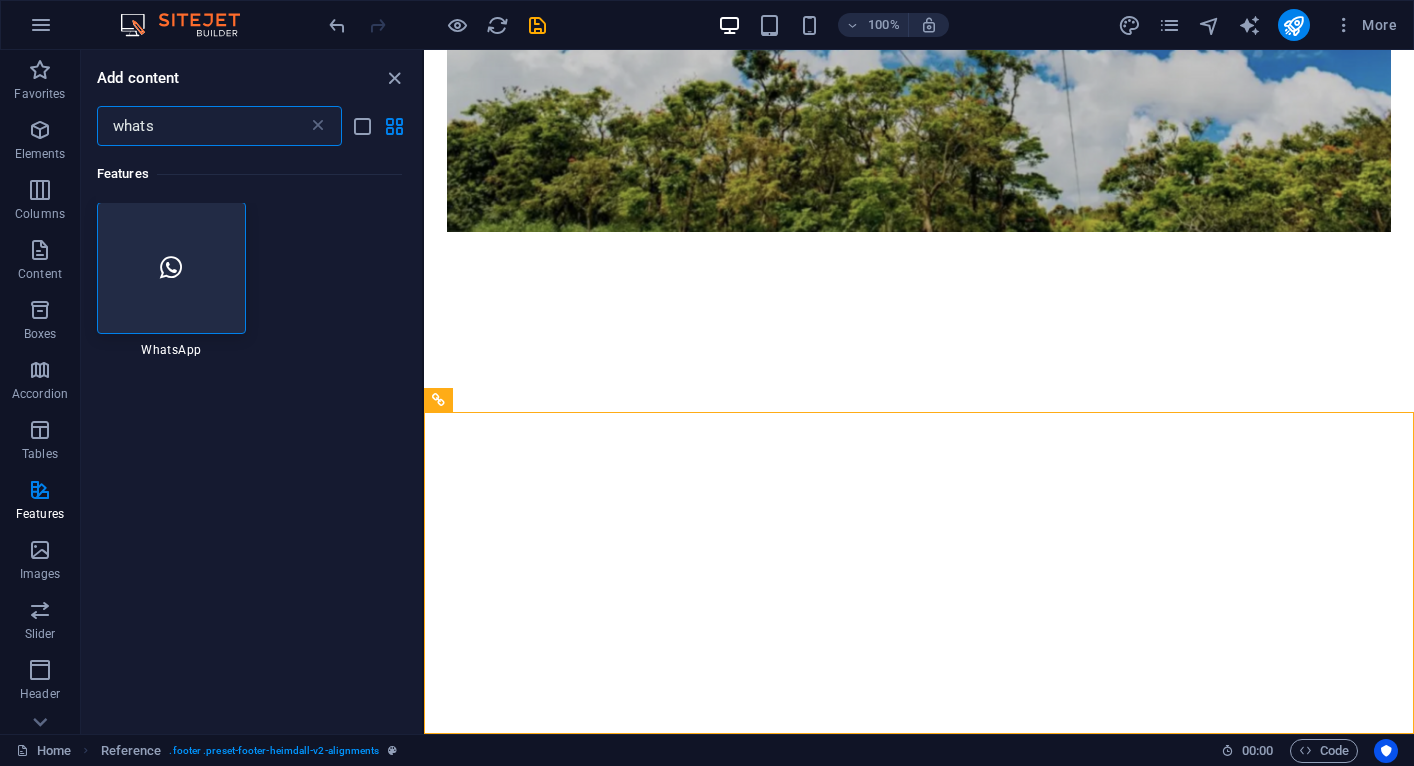 scroll, scrollTop: 0, scrollLeft: 0, axis: both 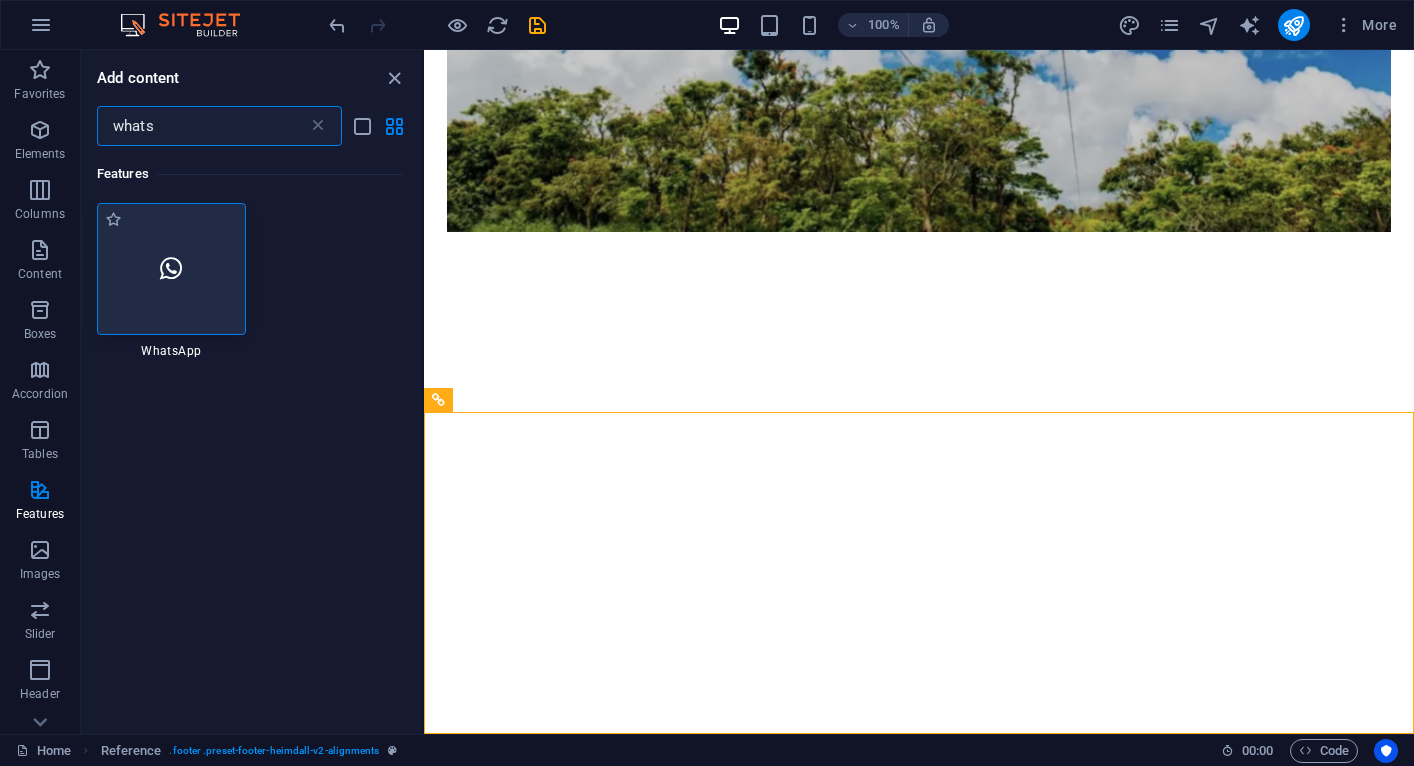type on "whats" 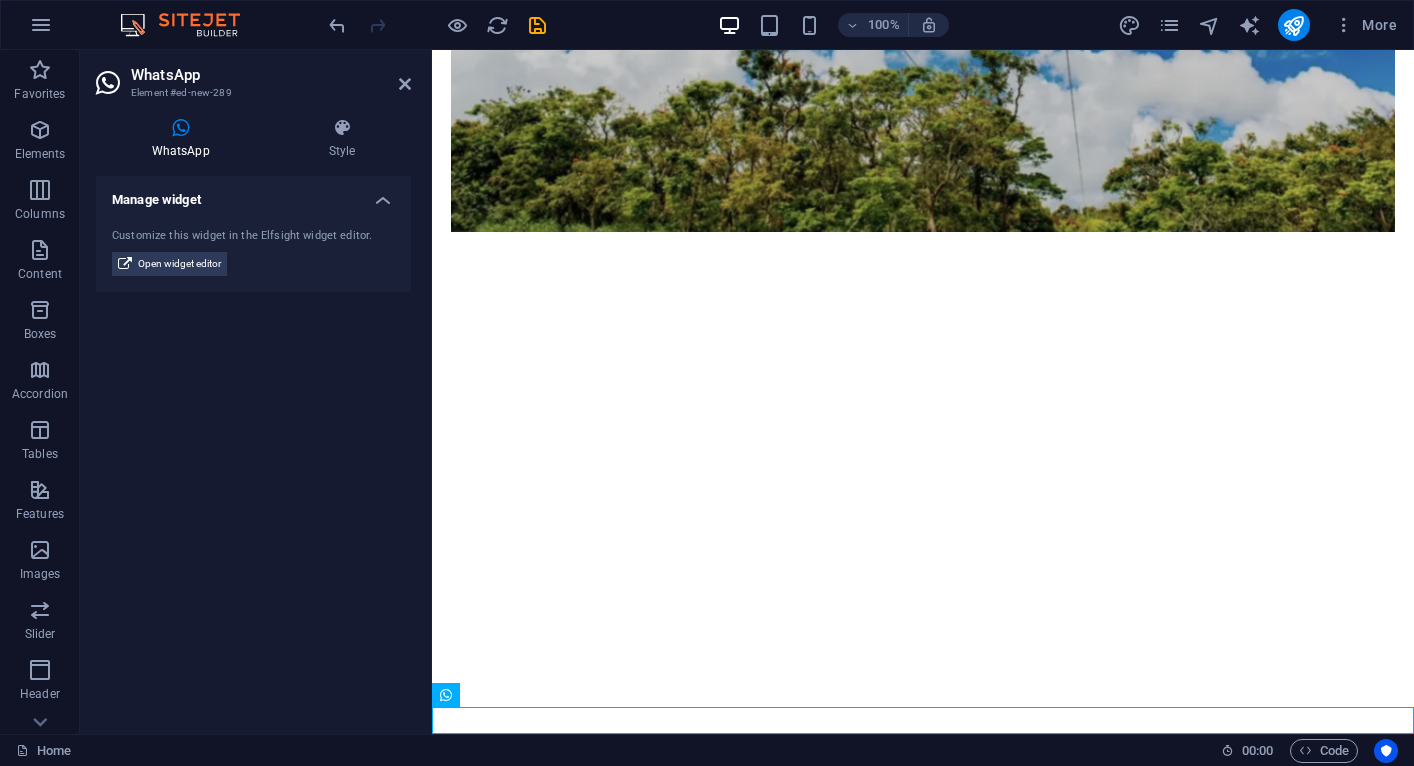 scroll, scrollTop: 1055, scrollLeft: 0, axis: vertical 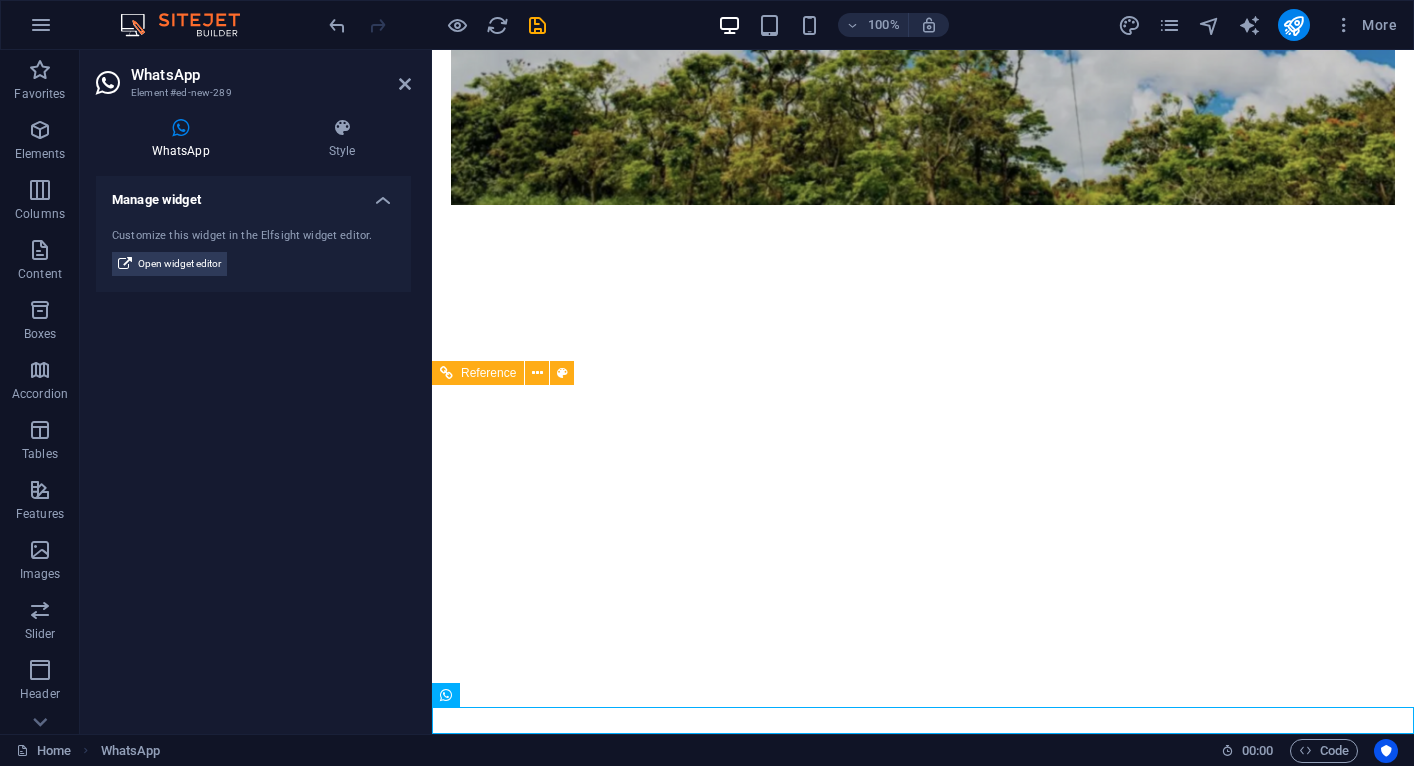drag, startPoint x: 887, startPoint y: 742, endPoint x: 839, endPoint y: 620, distance: 131.10301 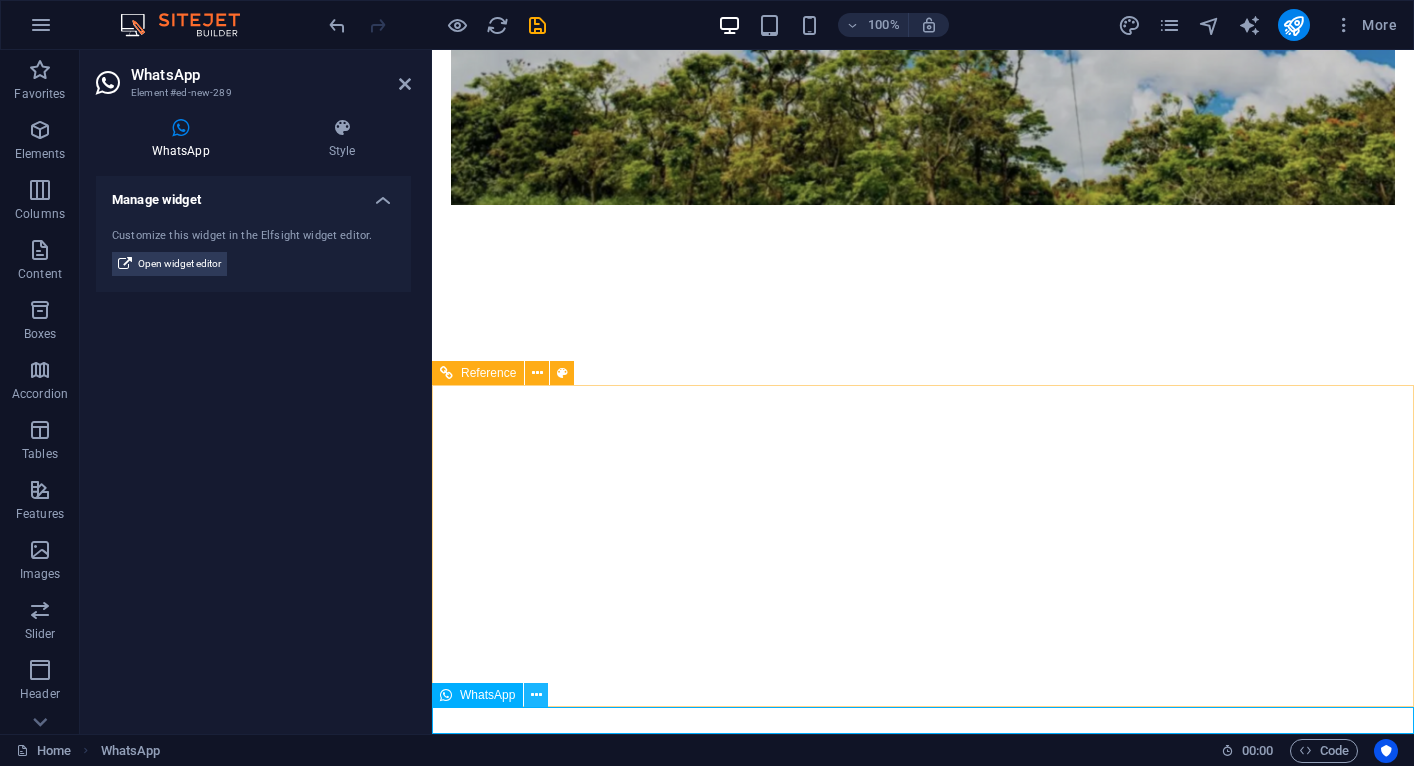 click at bounding box center (536, 695) 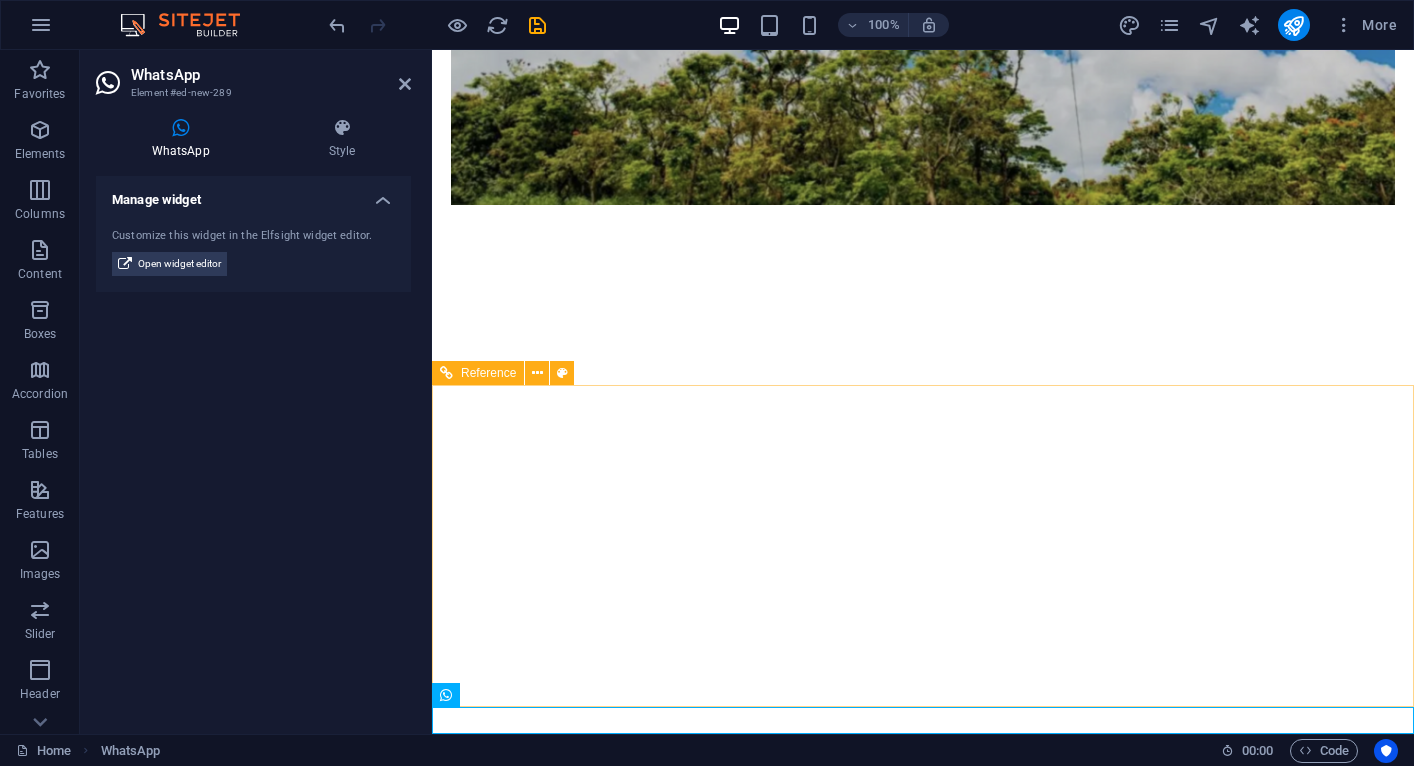 drag, startPoint x: 965, startPoint y: 747, endPoint x: 825, endPoint y: 614, distance: 193.10359 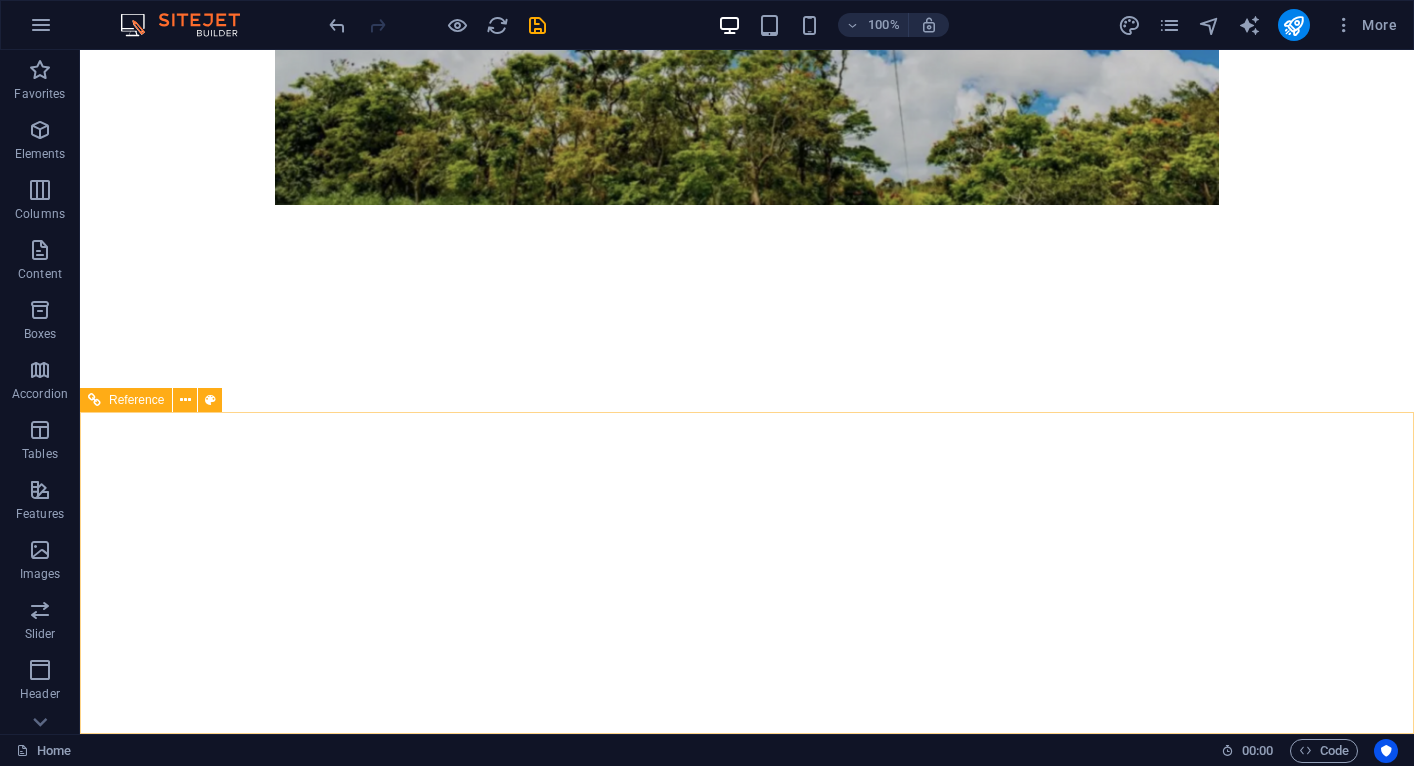 scroll, scrollTop: 1028, scrollLeft: 0, axis: vertical 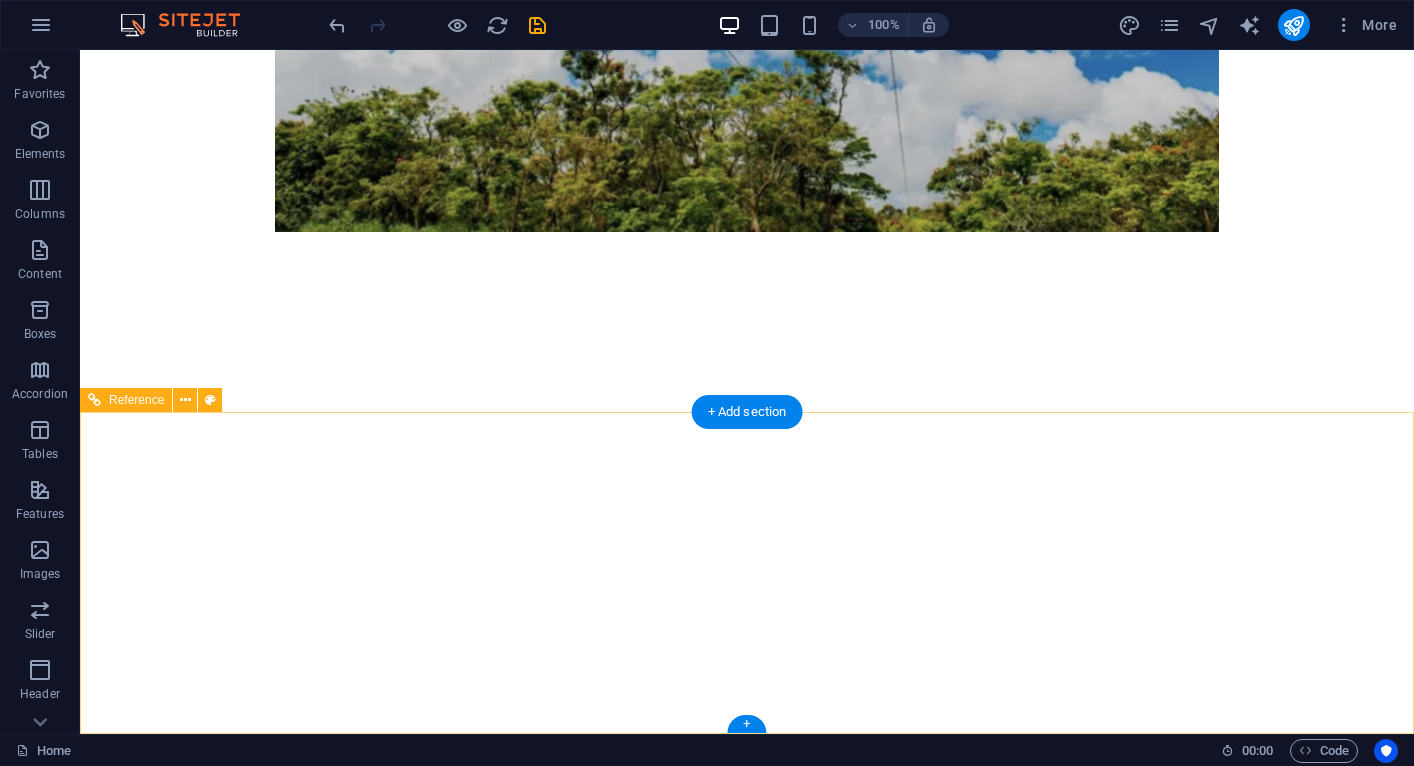 click at bounding box center (568, 1348) 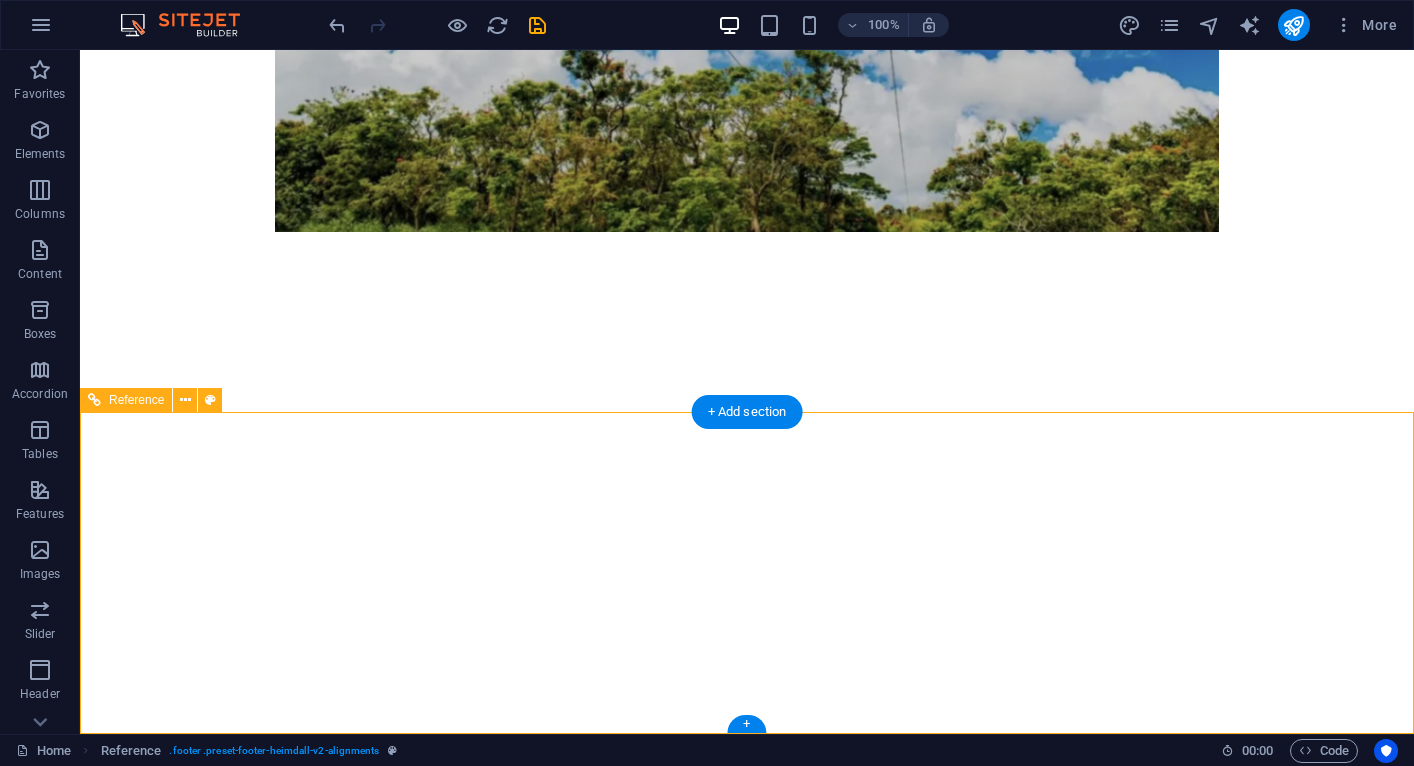 click at bounding box center [568, 1348] 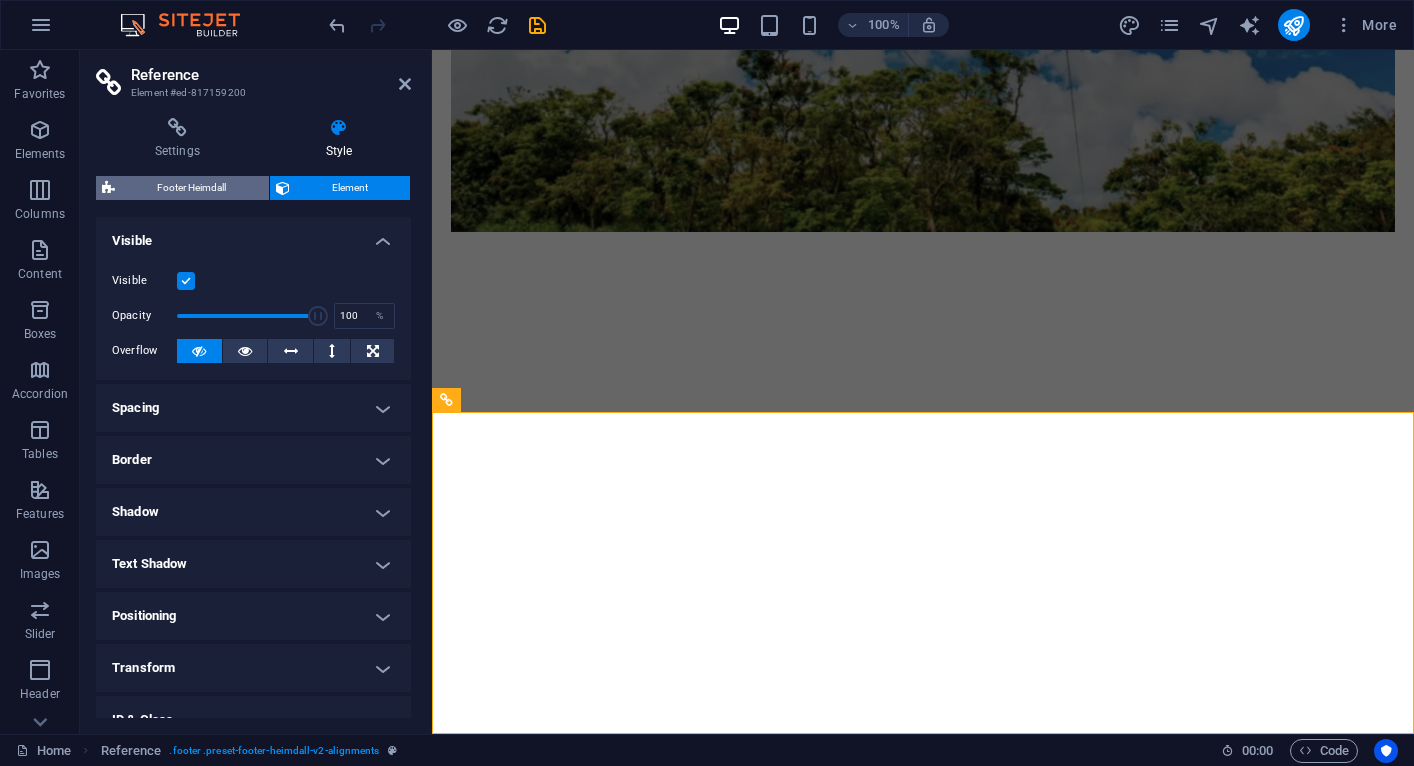 click on "Footer Heimdall" at bounding box center (192, 188) 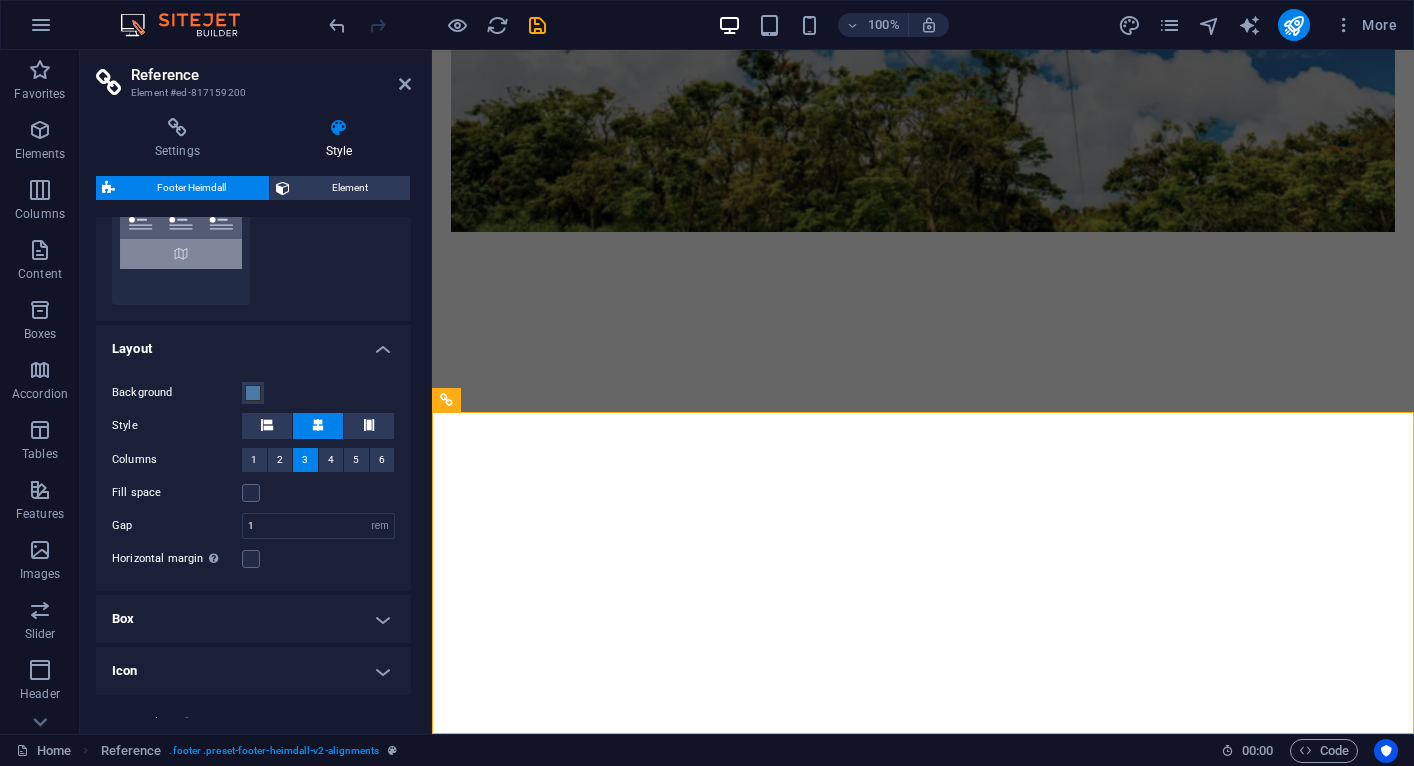 scroll, scrollTop: 237, scrollLeft: 0, axis: vertical 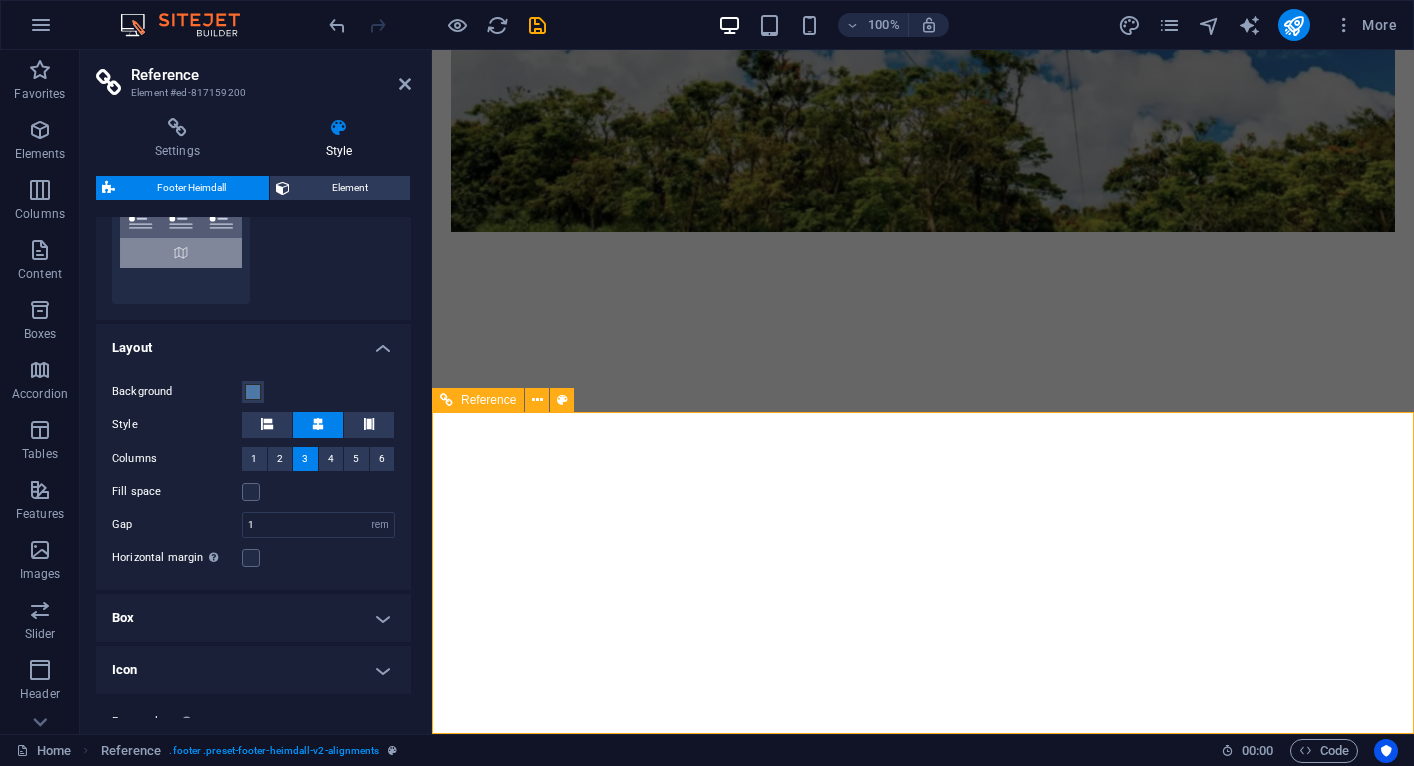click at bounding box center [920, 1268] 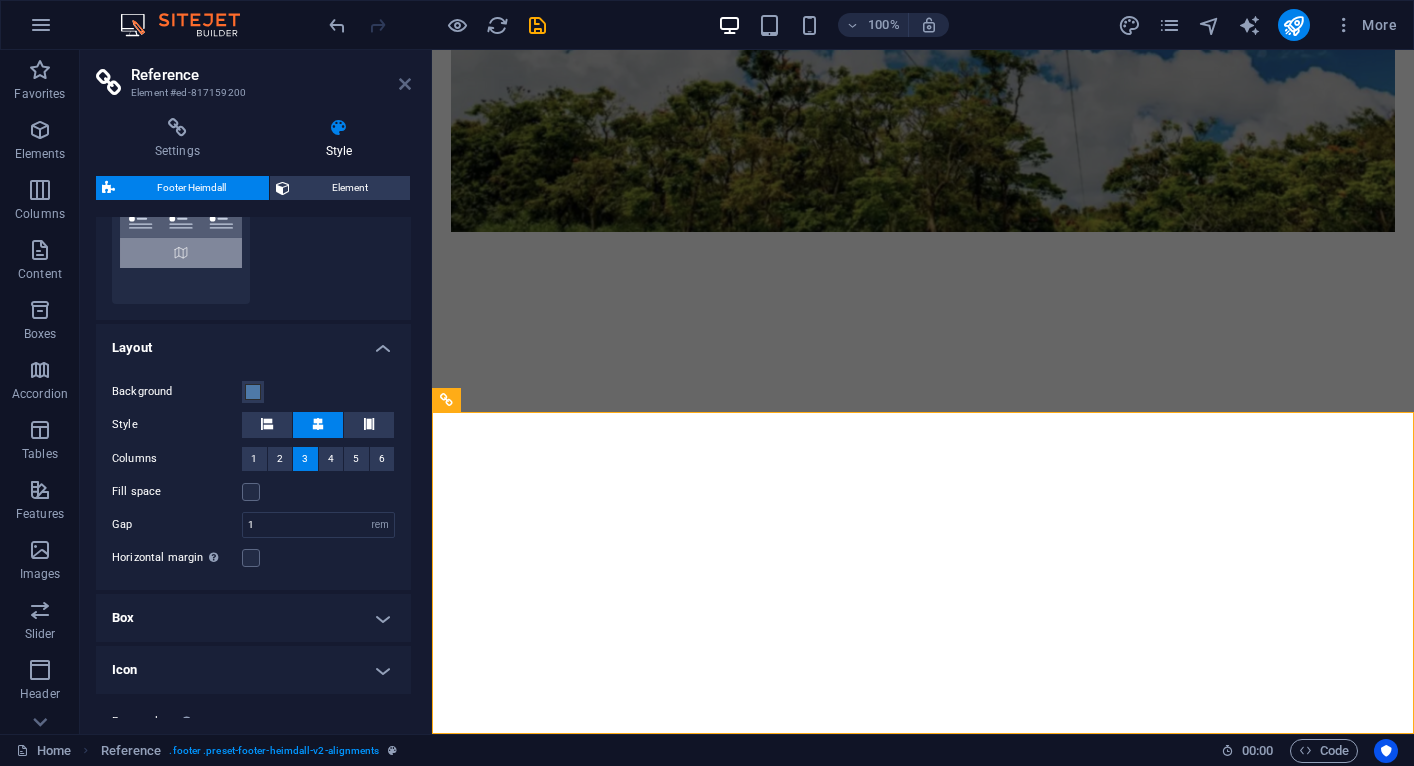 click at bounding box center [405, 84] 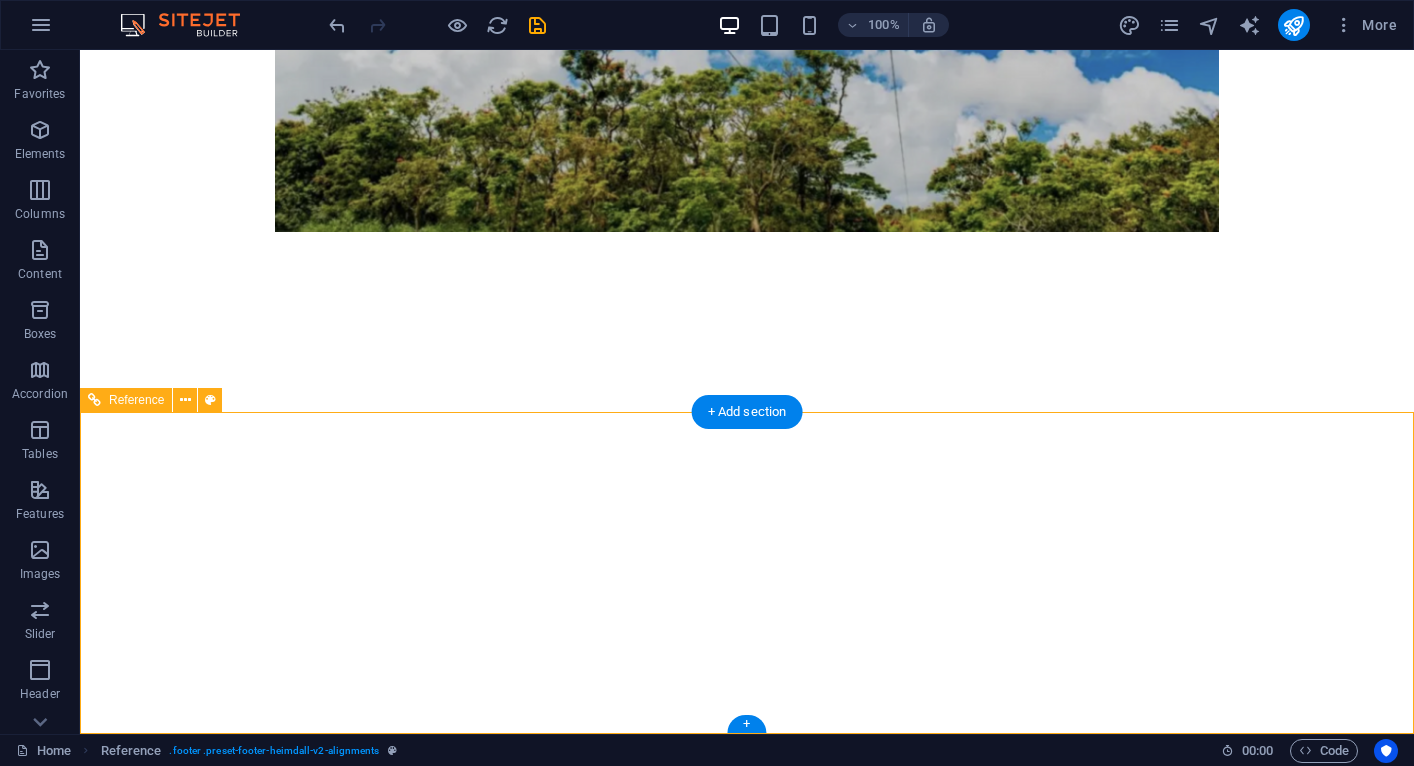 click at bounding box center (568, 1308) 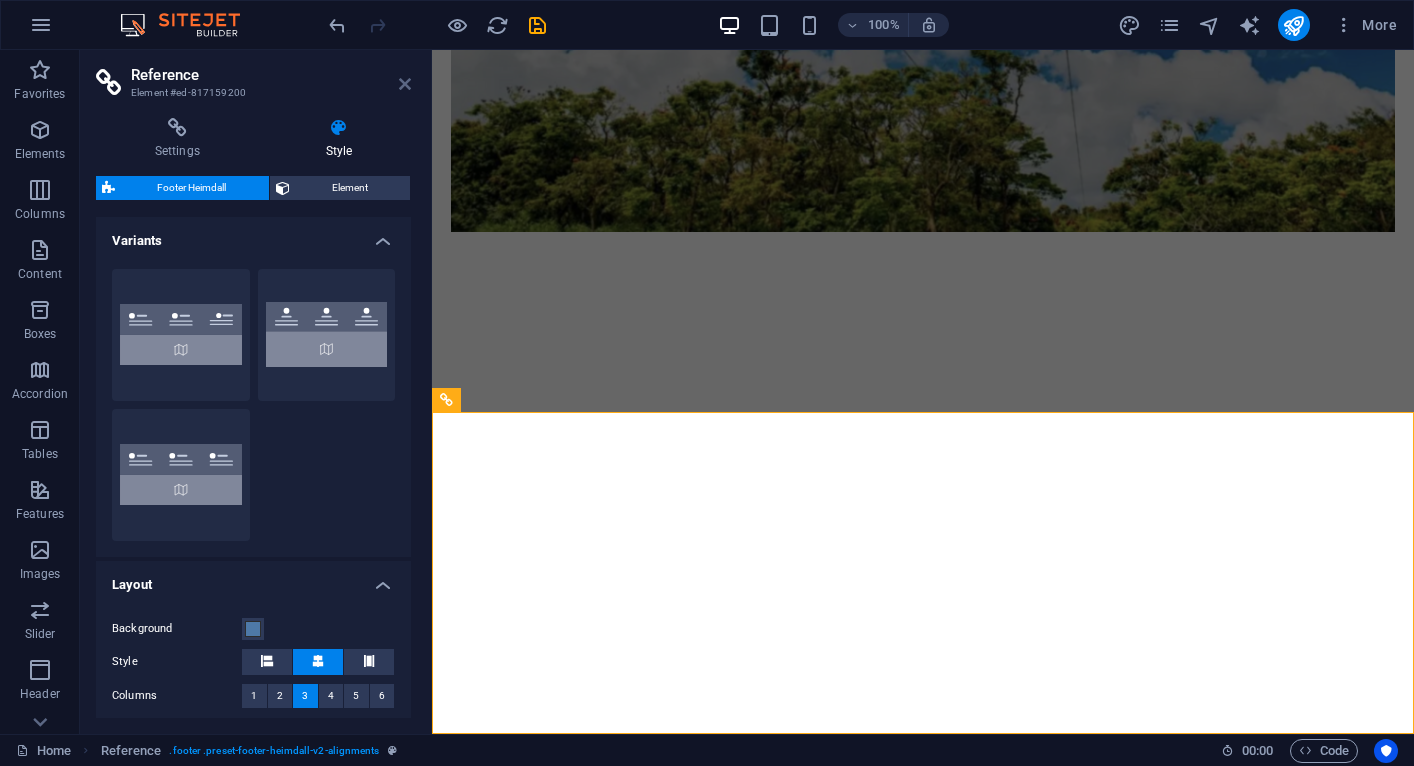 click at bounding box center (405, 84) 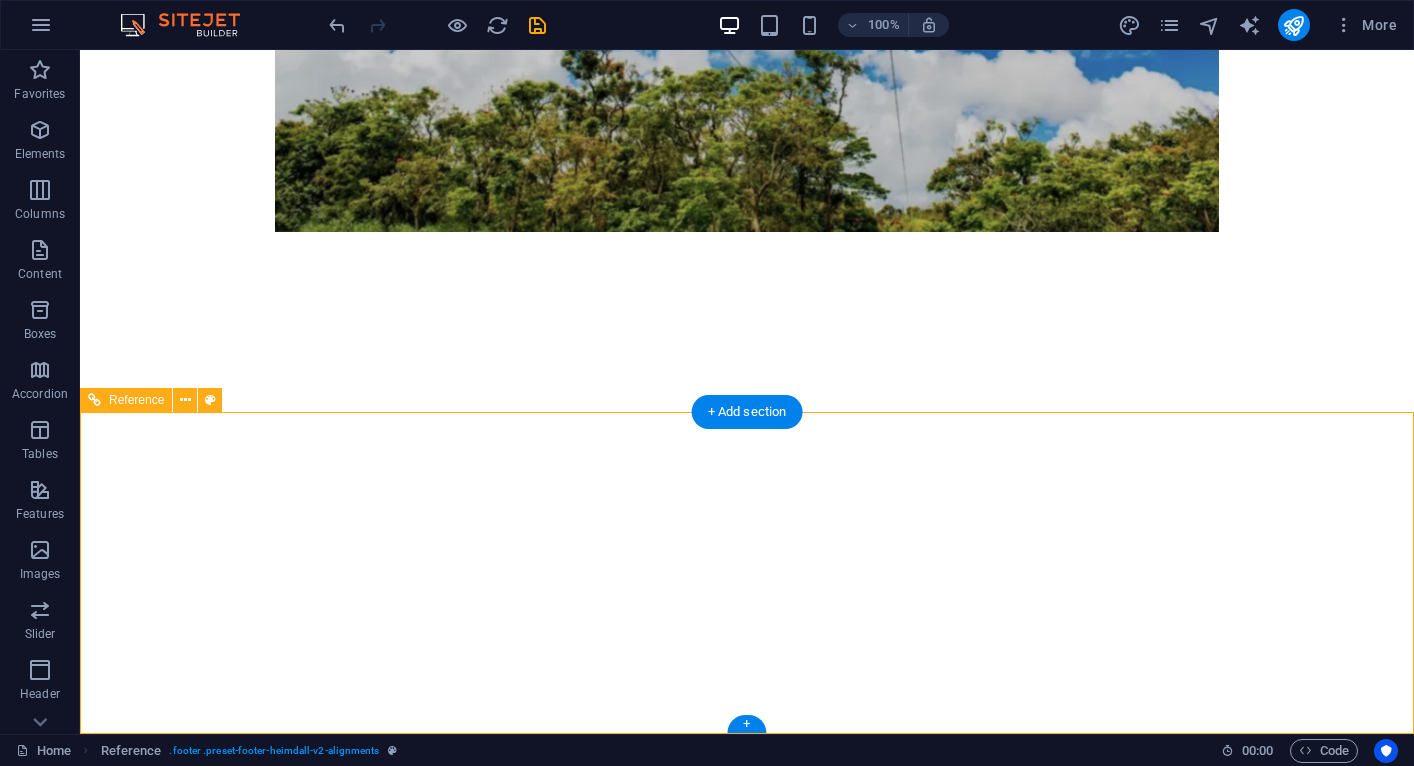 click at bounding box center [568, 1268] 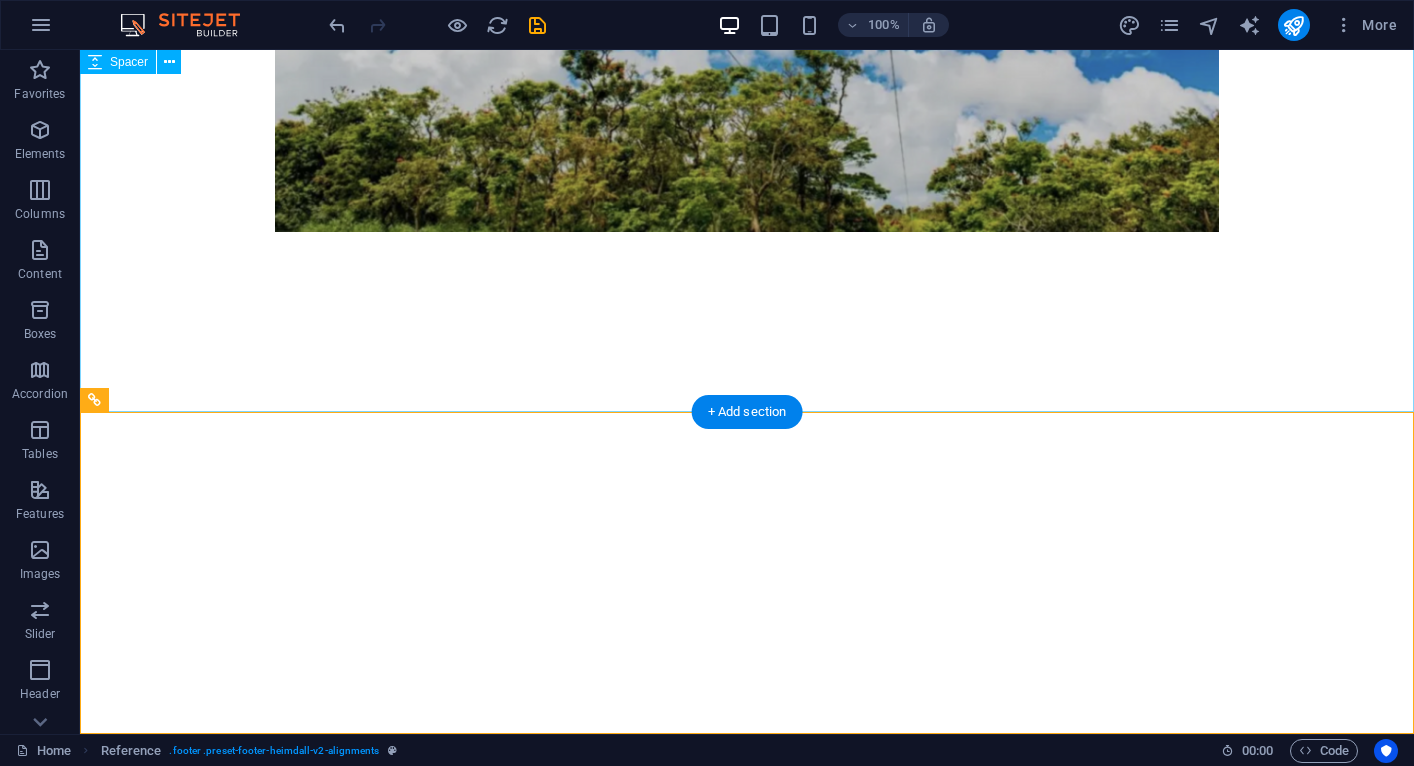 click at bounding box center [747, 562] 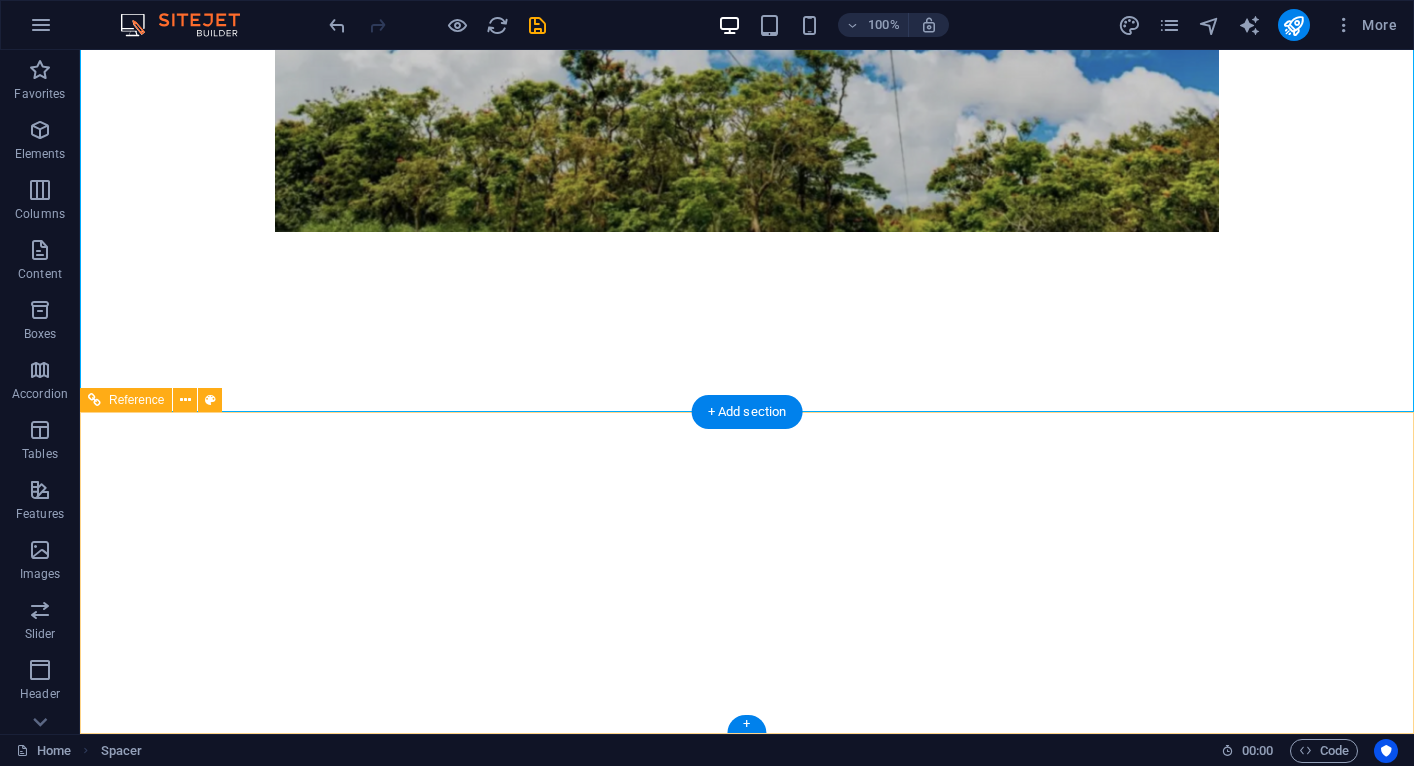 click at bounding box center [568, 1348] 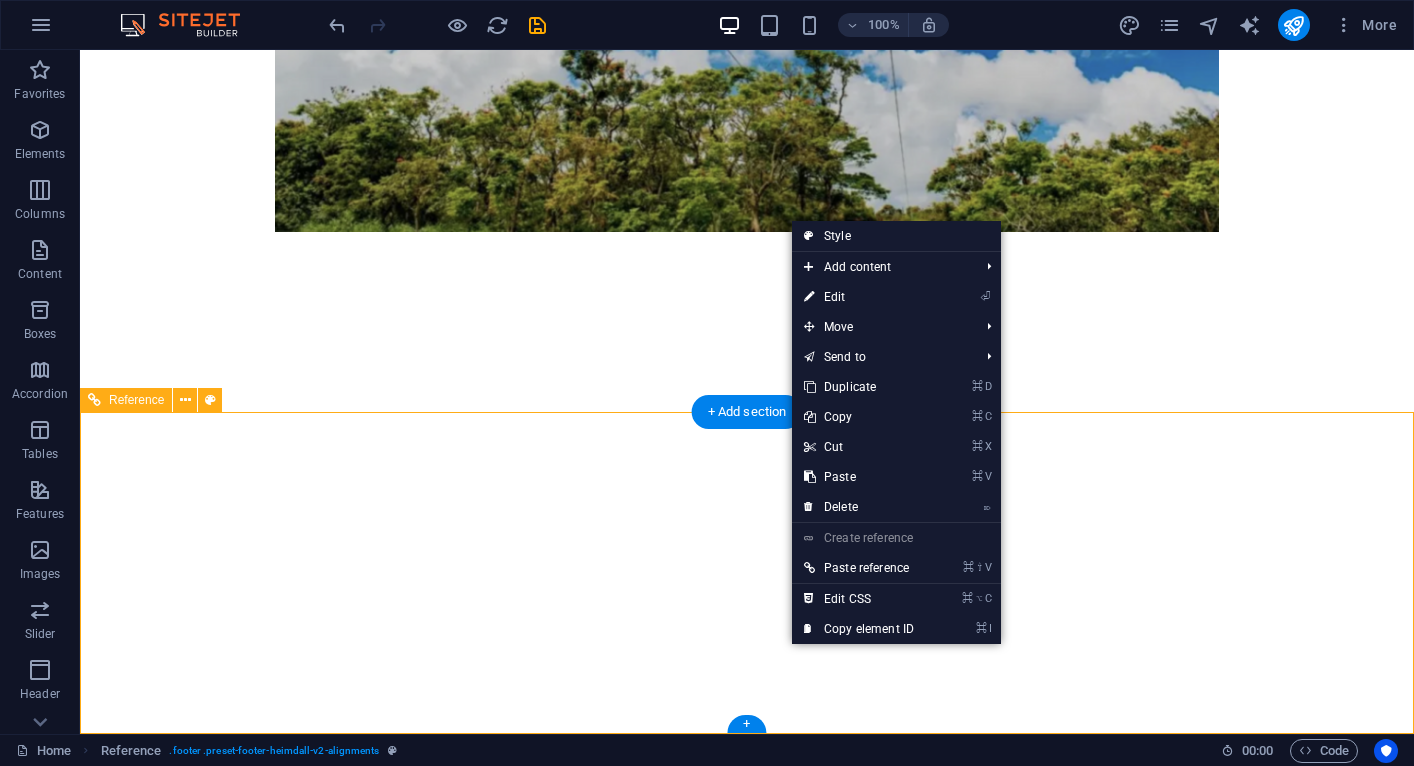 click at bounding box center [568, 1348] 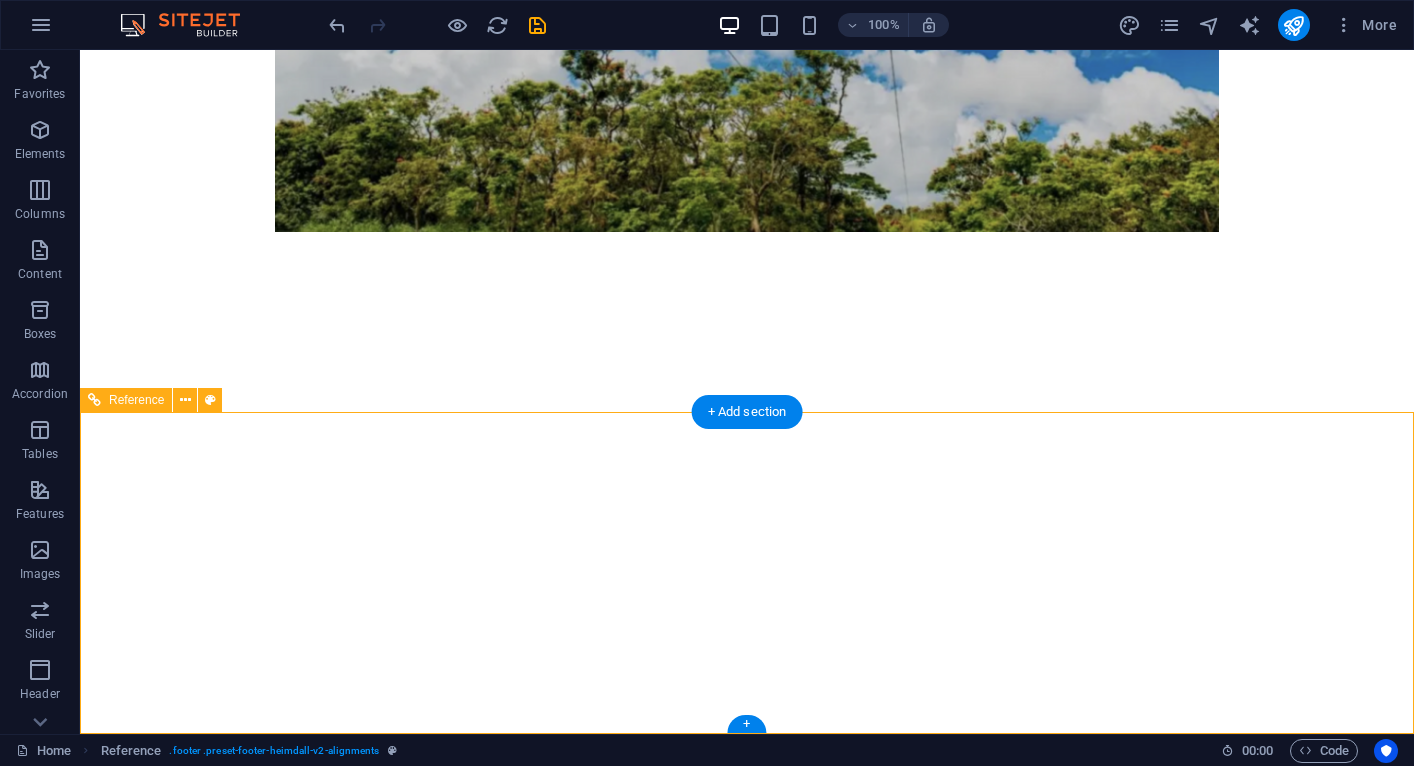 click at bounding box center (568, 1308) 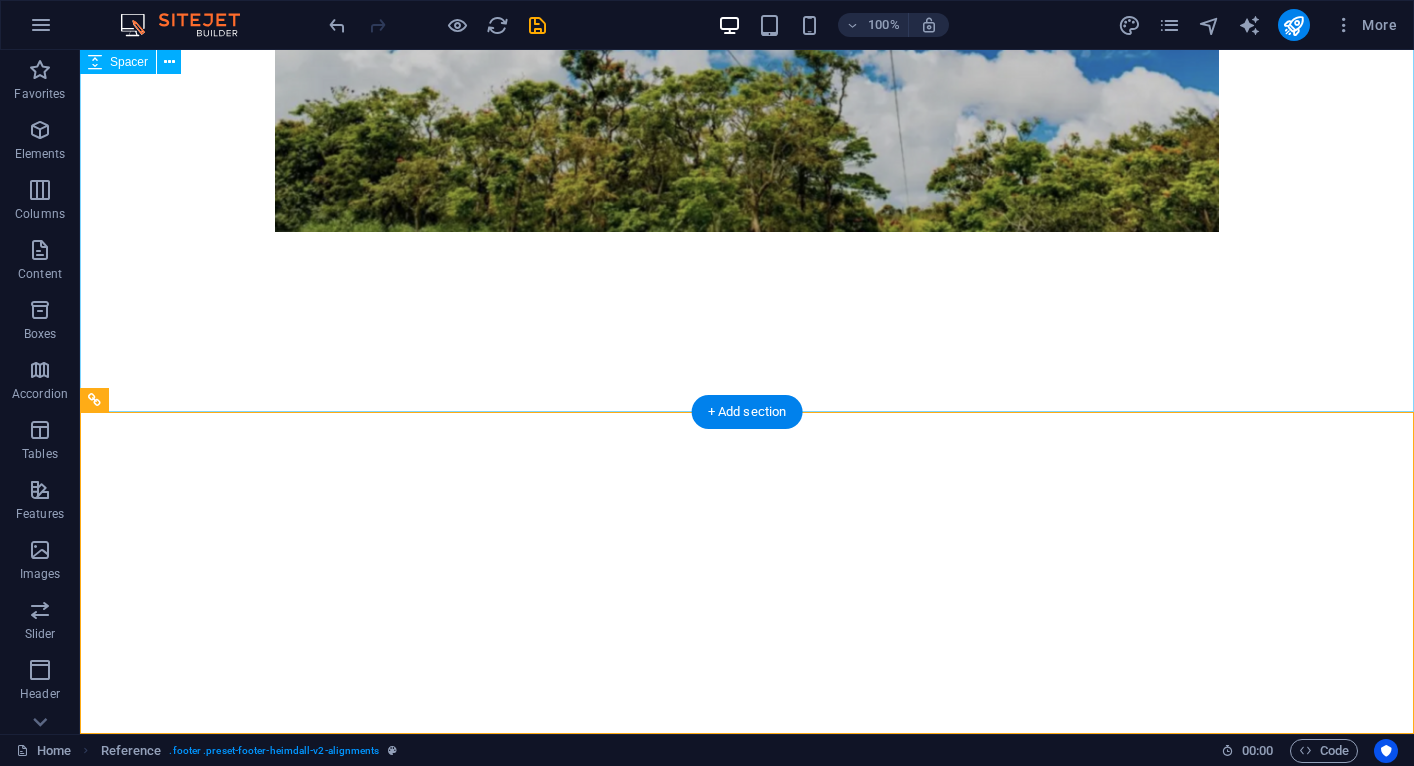 click at bounding box center (747, 562) 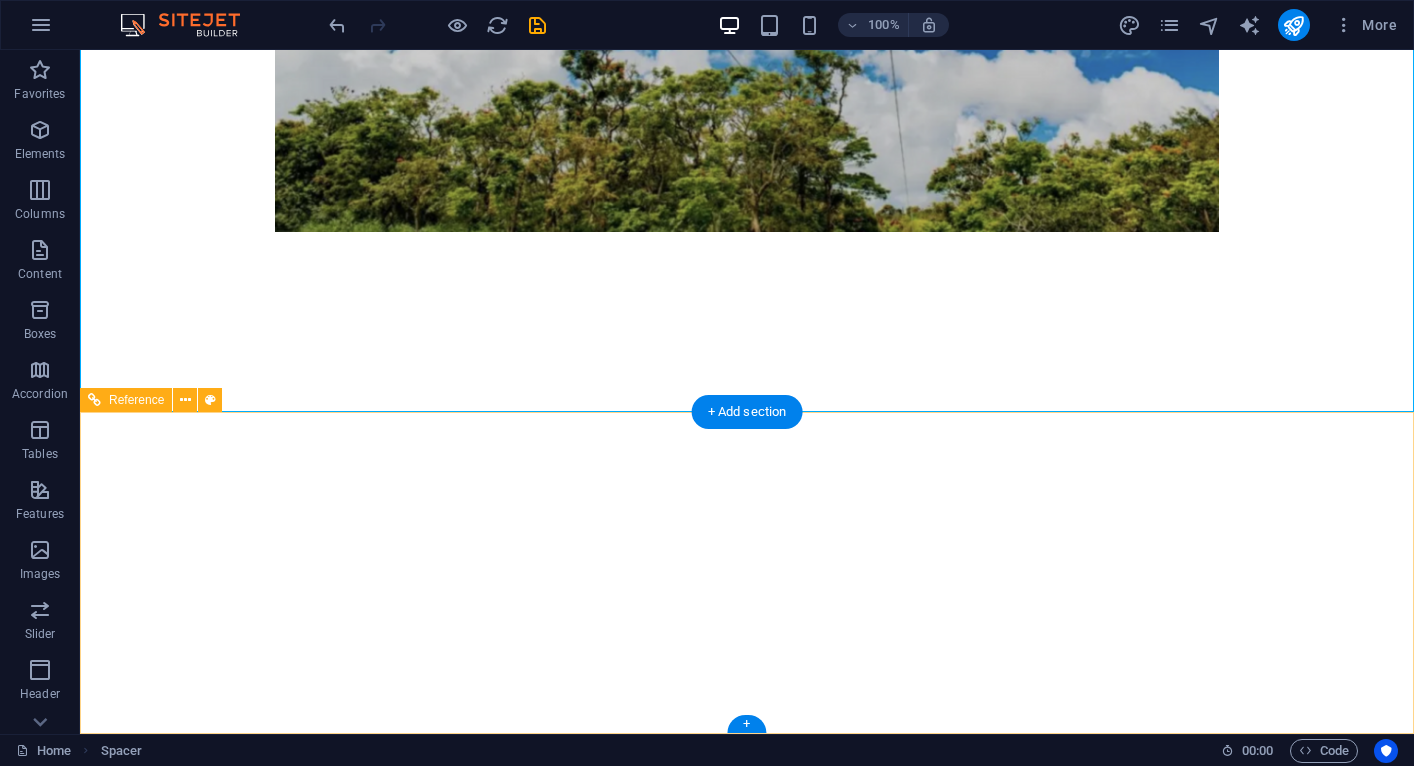 click on "Legal Notice | Privacy Policy Phone Phone:  ([PHONE])   Contact [EMAIL]" at bounding box center [747, 1124] 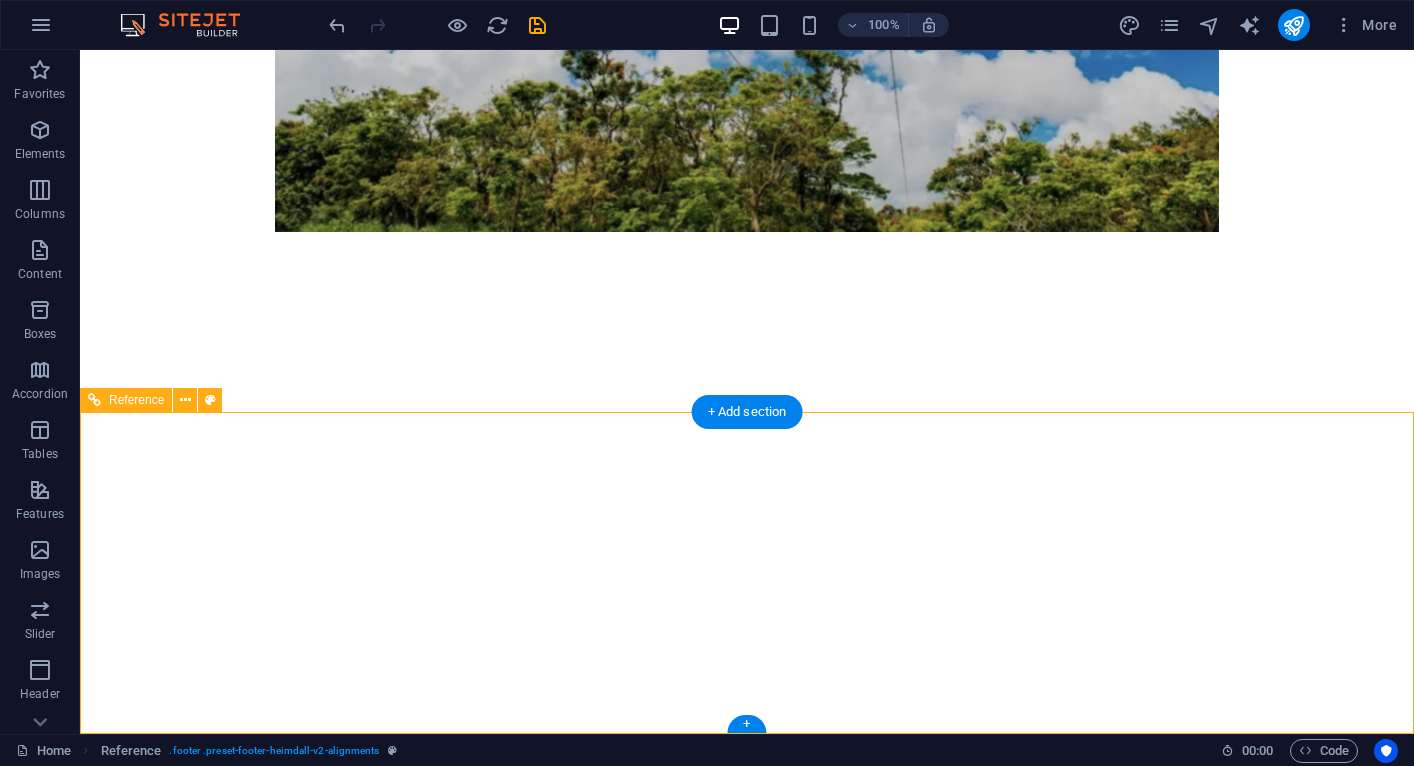 select on "rem" 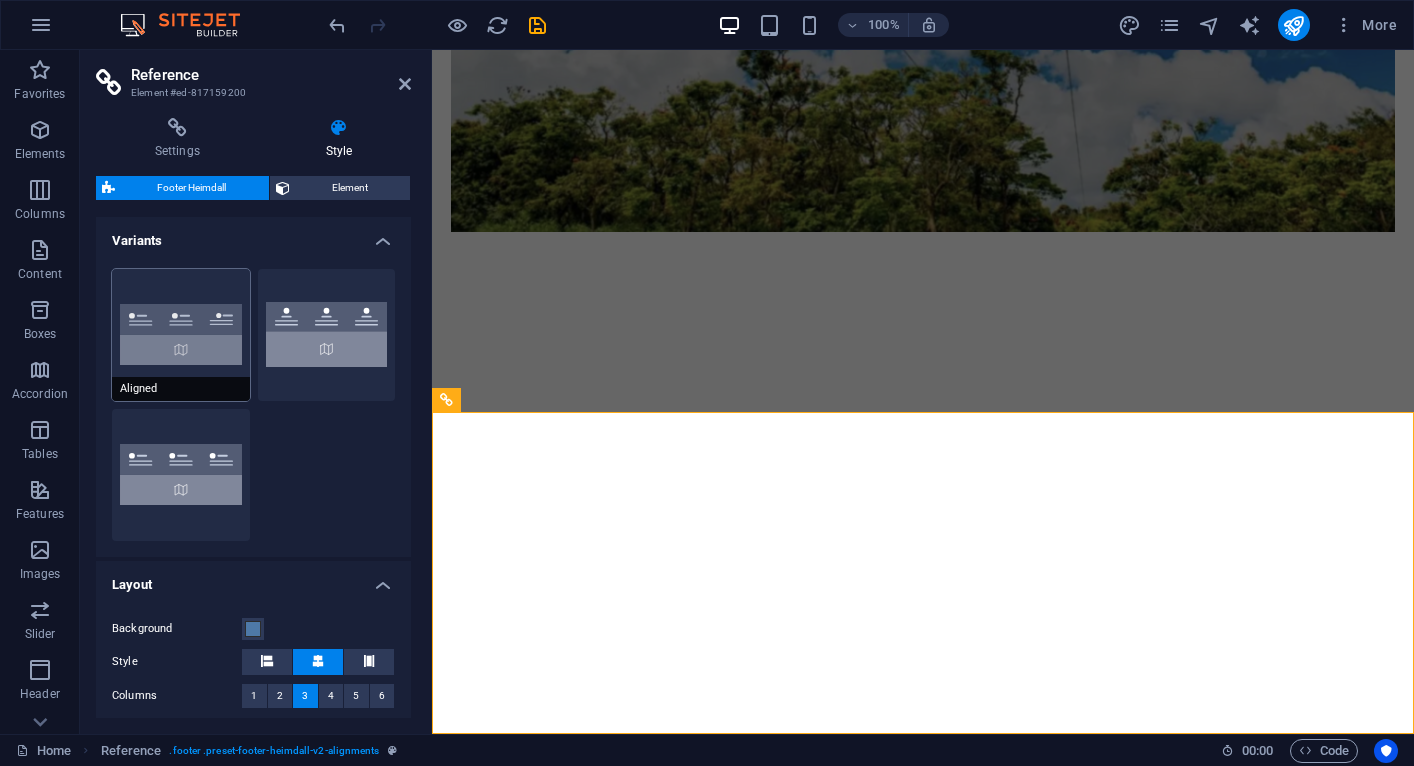 click on "Aligned" at bounding box center [181, 389] 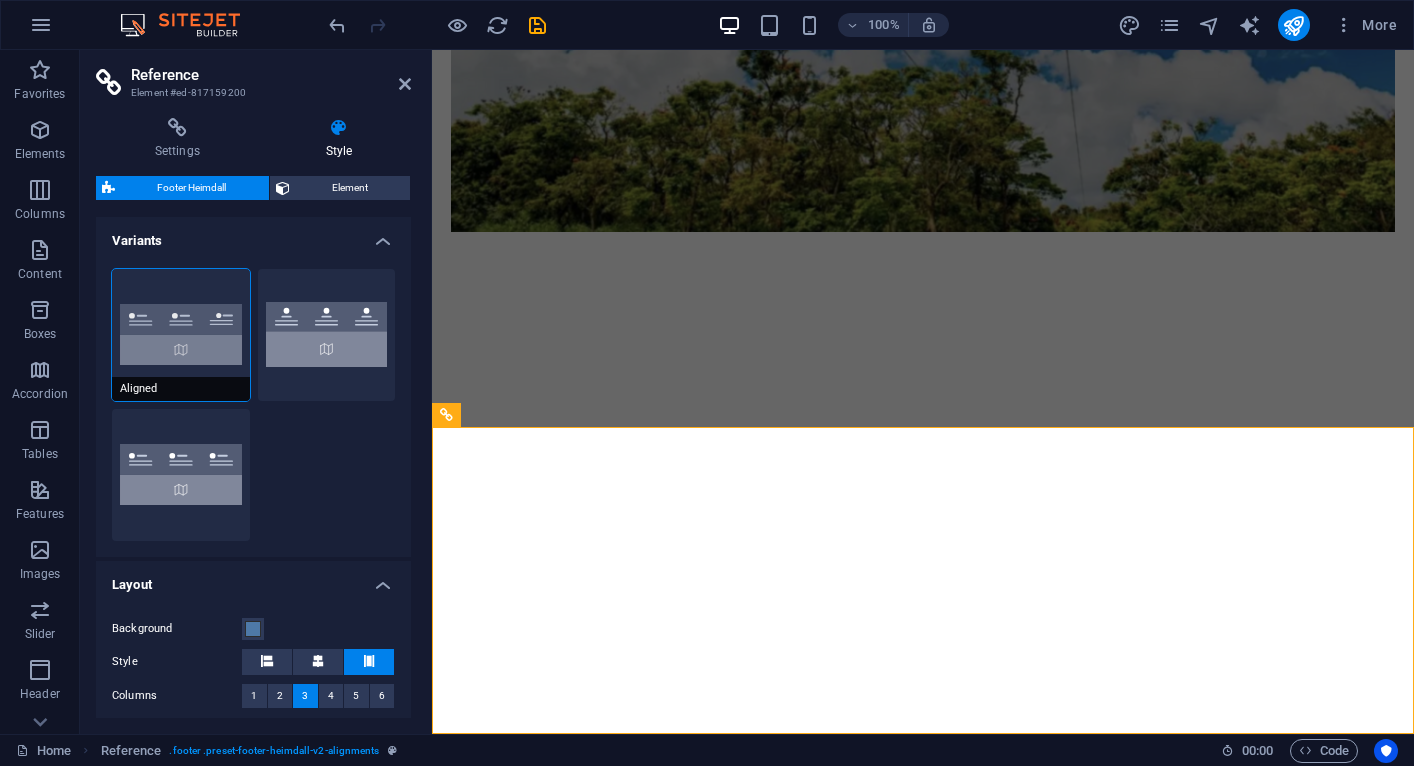 scroll, scrollTop: 1013, scrollLeft: 0, axis: vertical 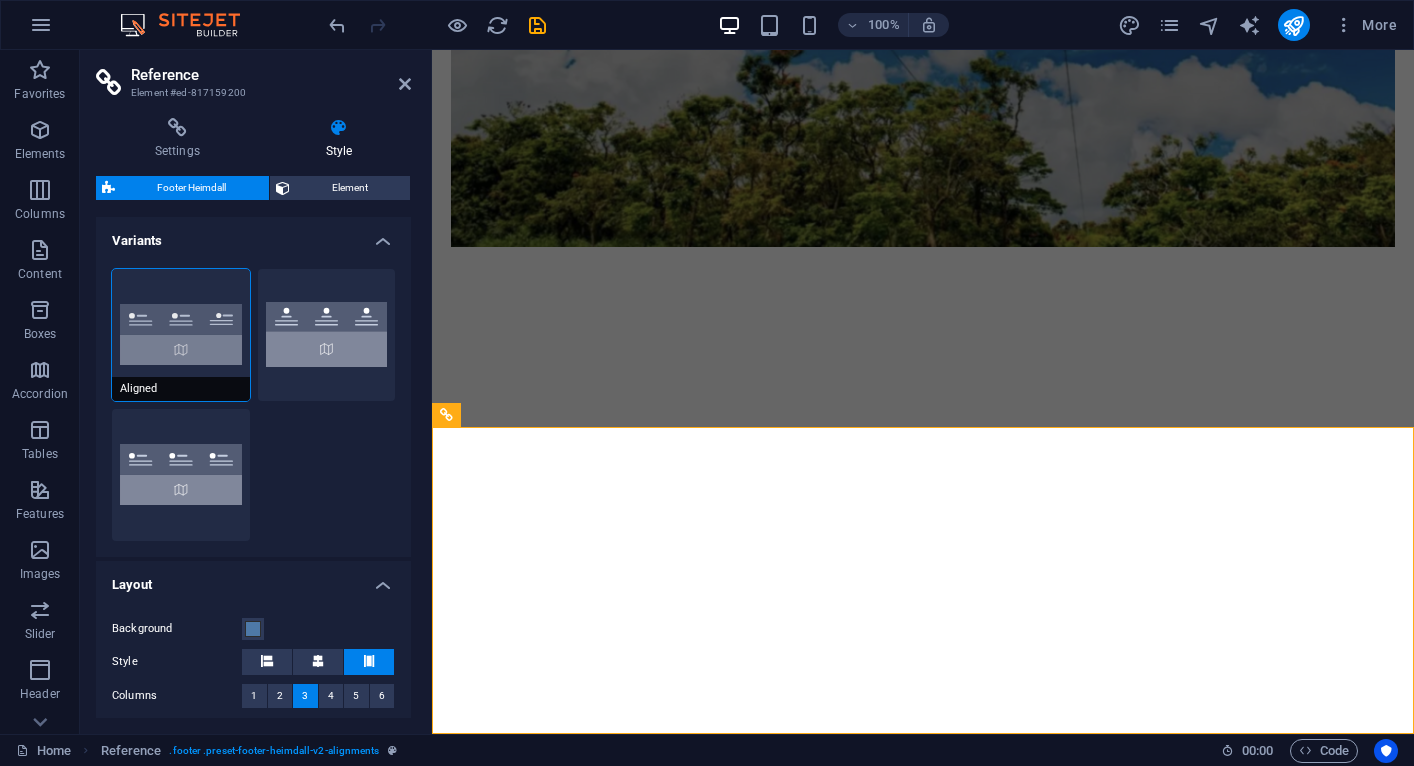 type on "1" 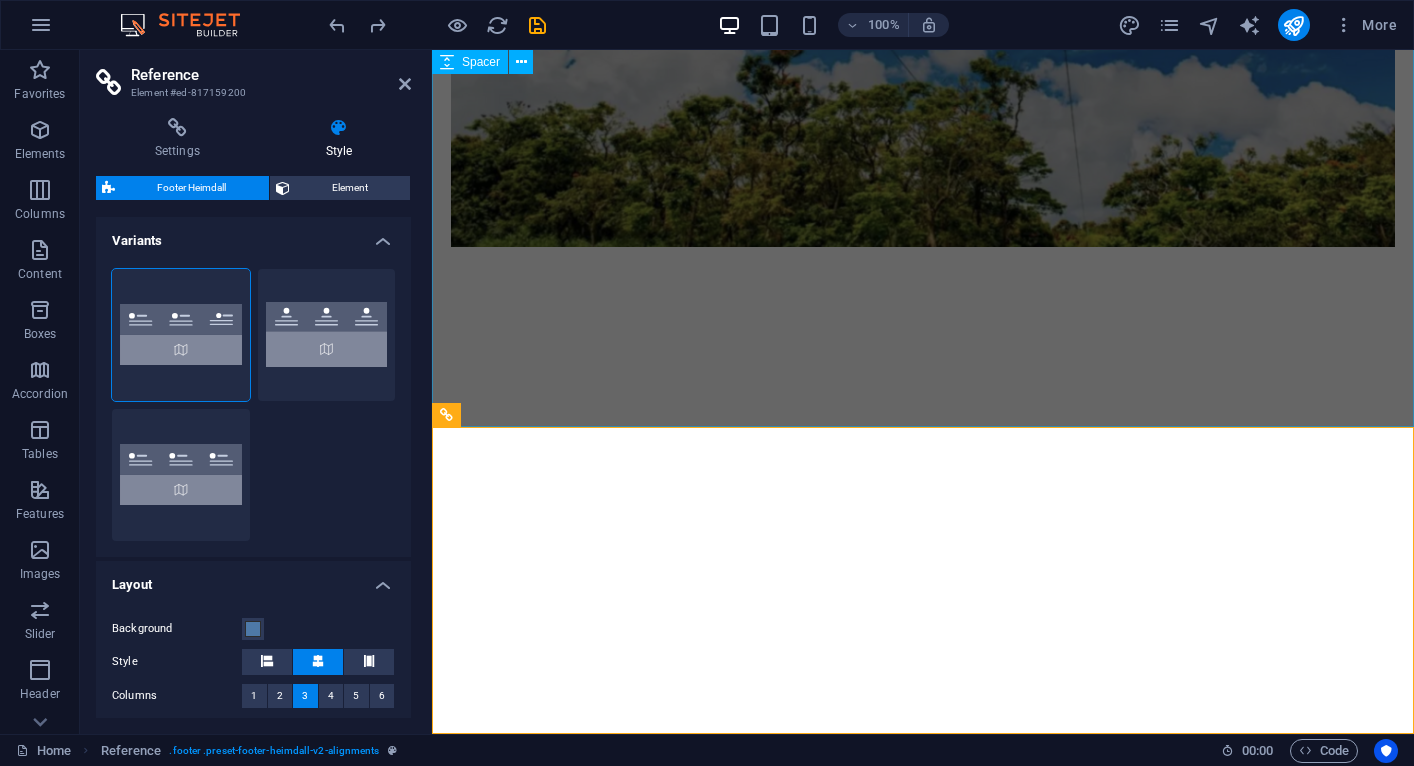 click at bounding box center (923, 577) 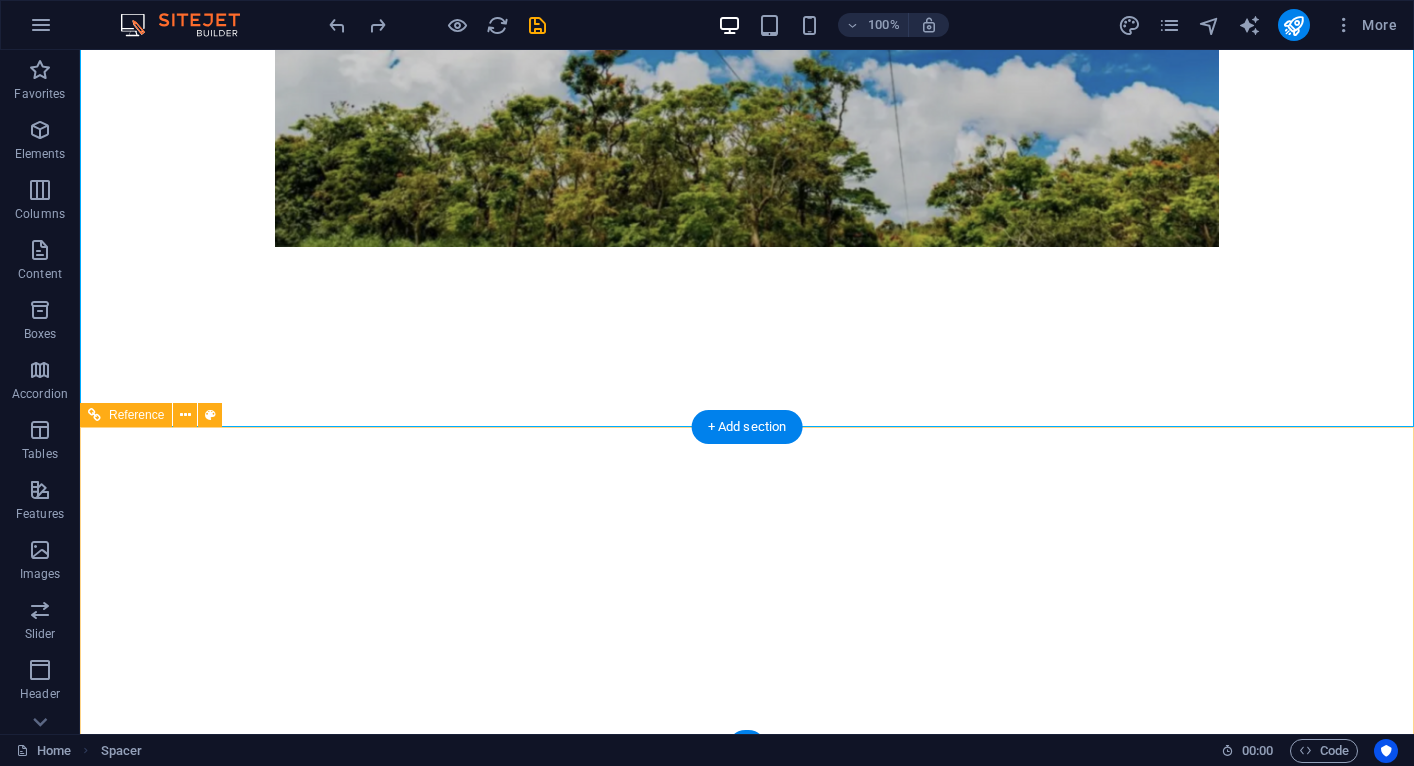 click at bounding box center [568, 1363] 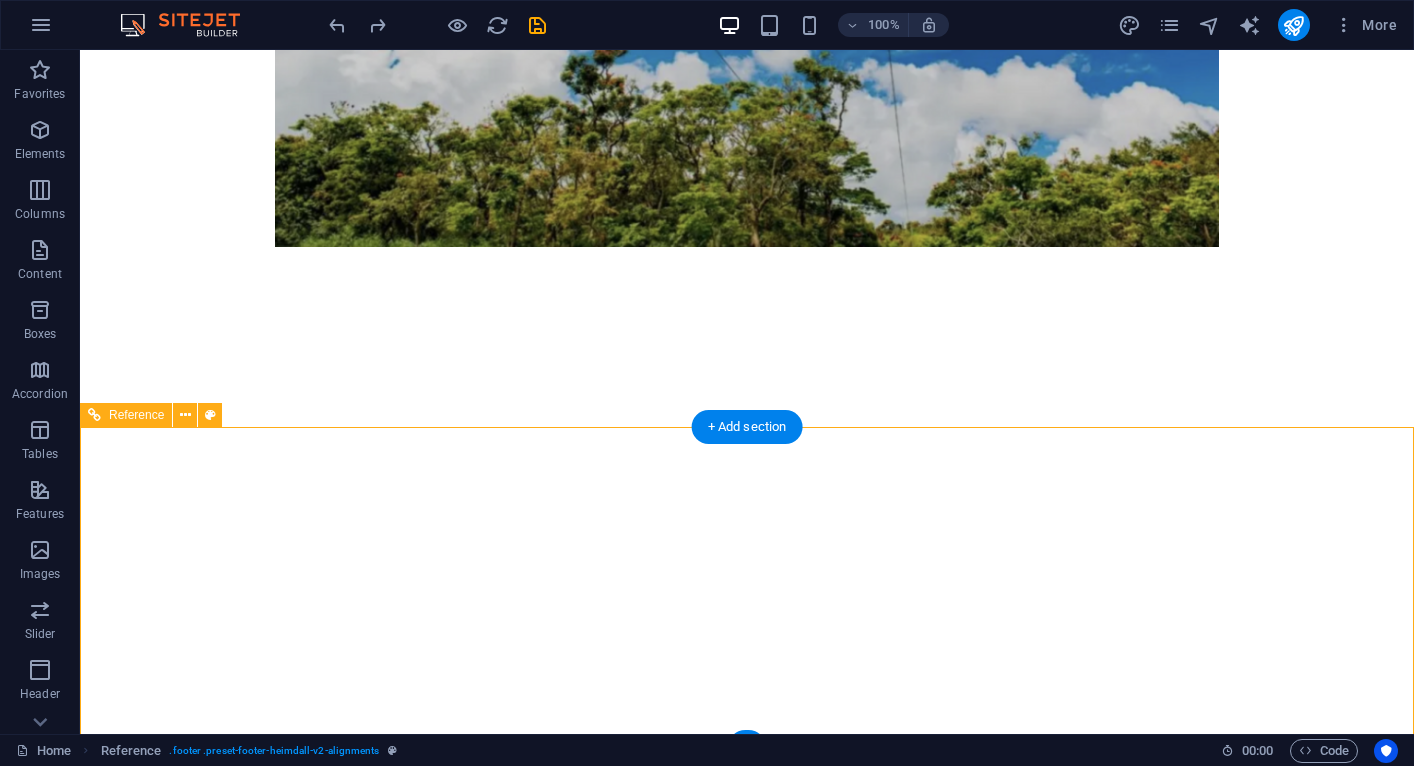 click at bounding box center [568, 1323] 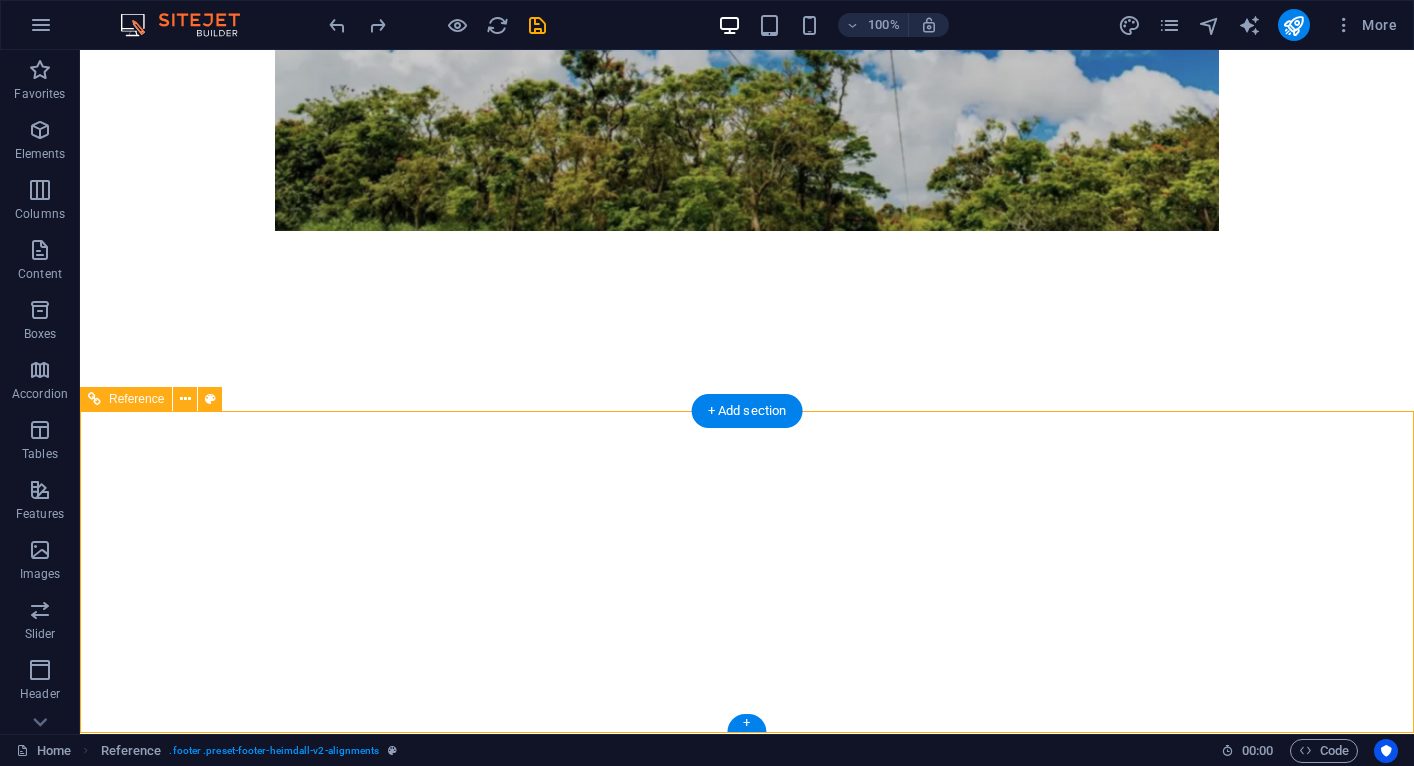 scroll, scrollTop: 1028, scrollLeft: 0, axis: vertical 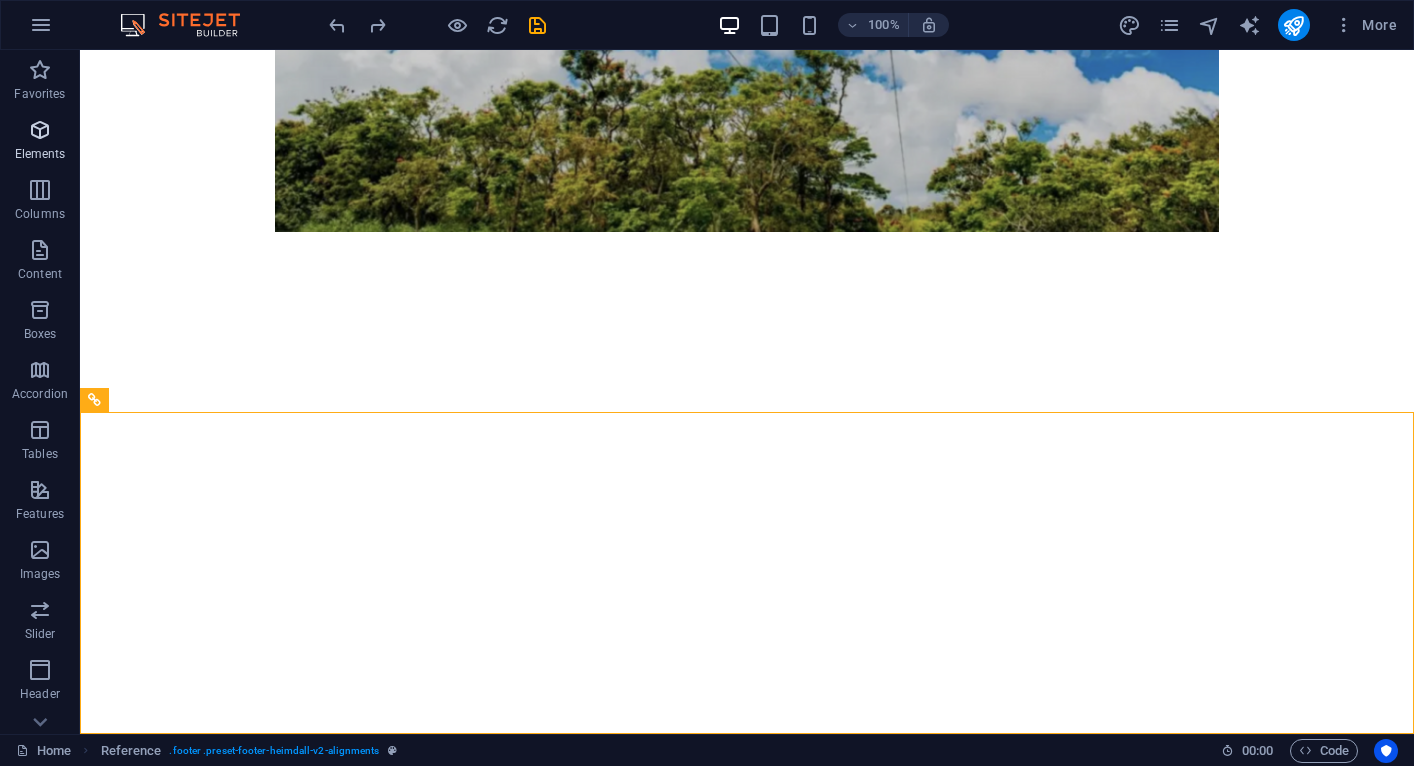 click at bounding box center [40, 130] 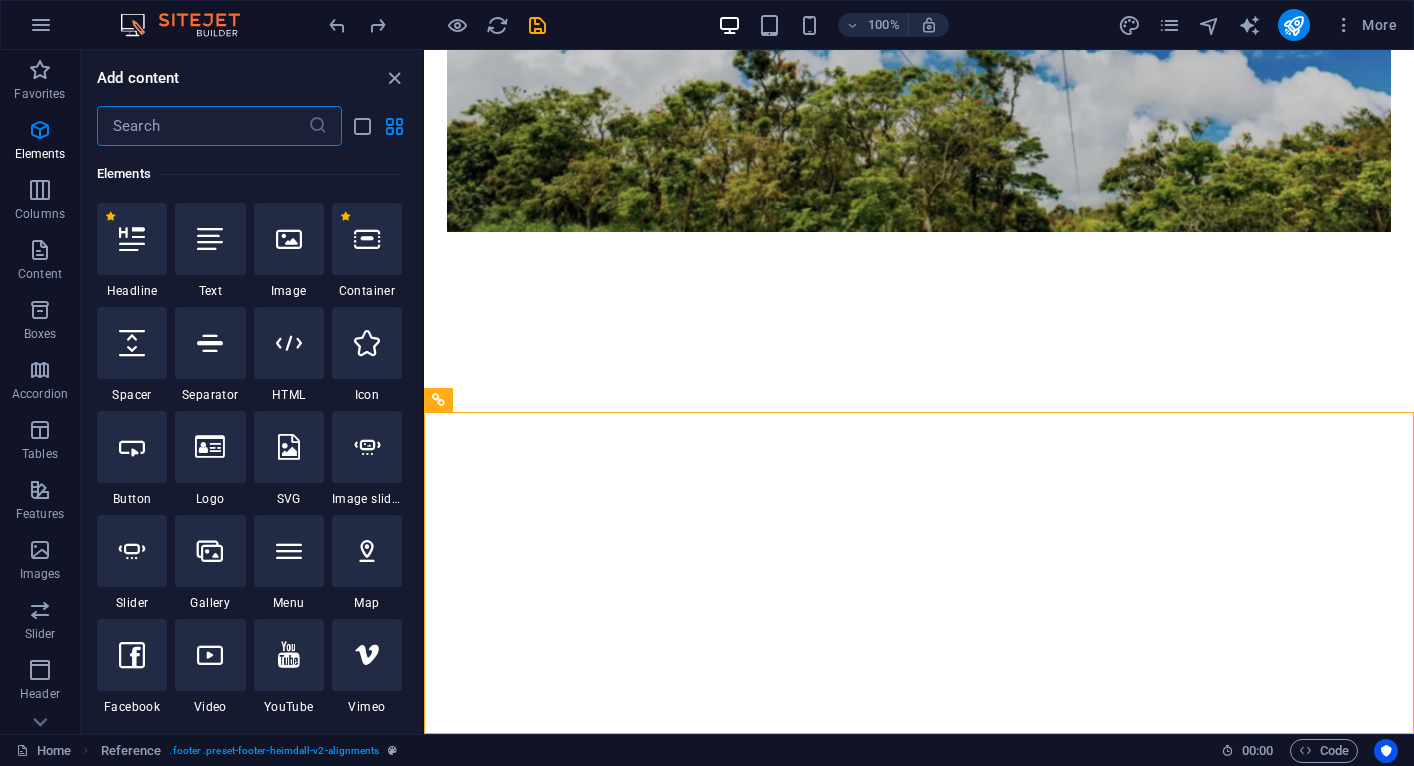scroll, scrollTop: 213, scrollLeft: 0, axis: vertical 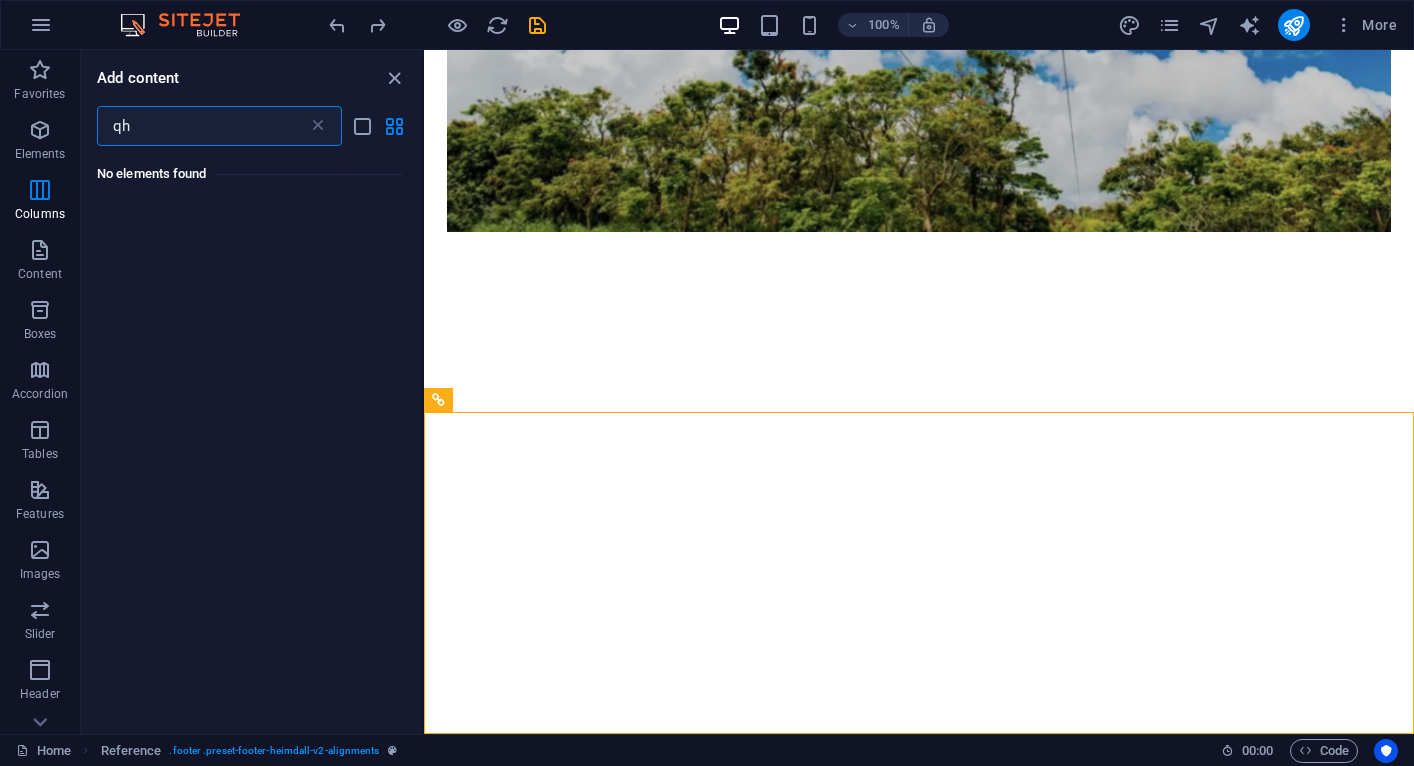 type on "q" 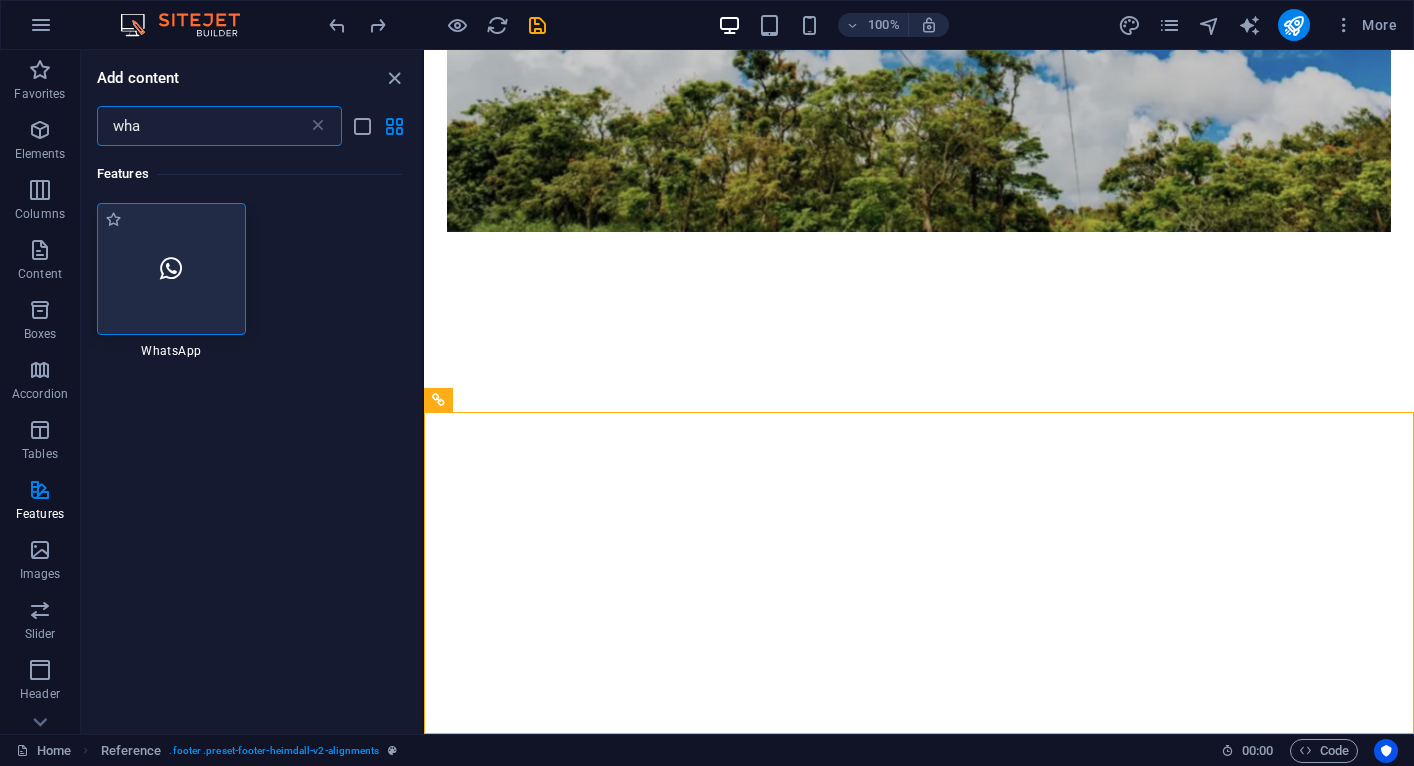 type on "wha" 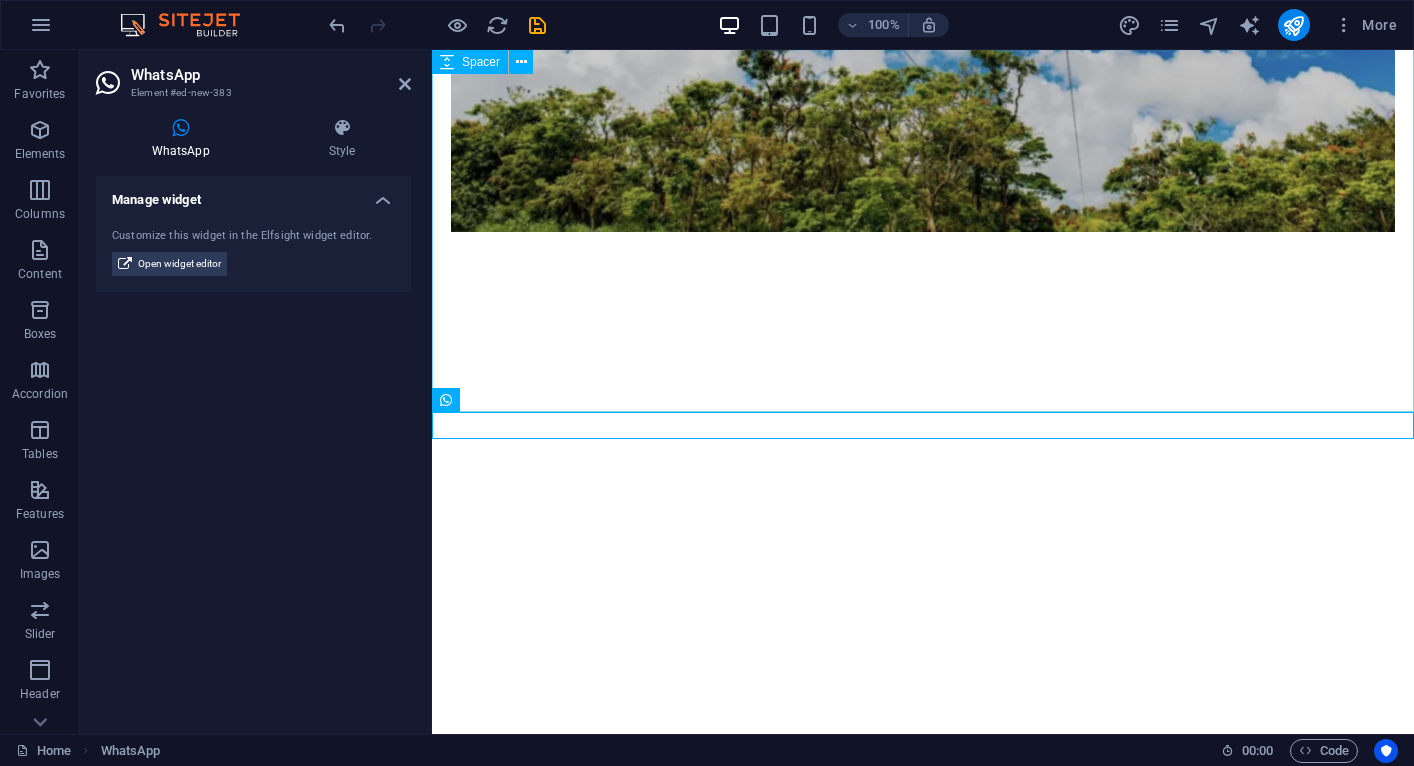 click at bounding box center (923, 562) 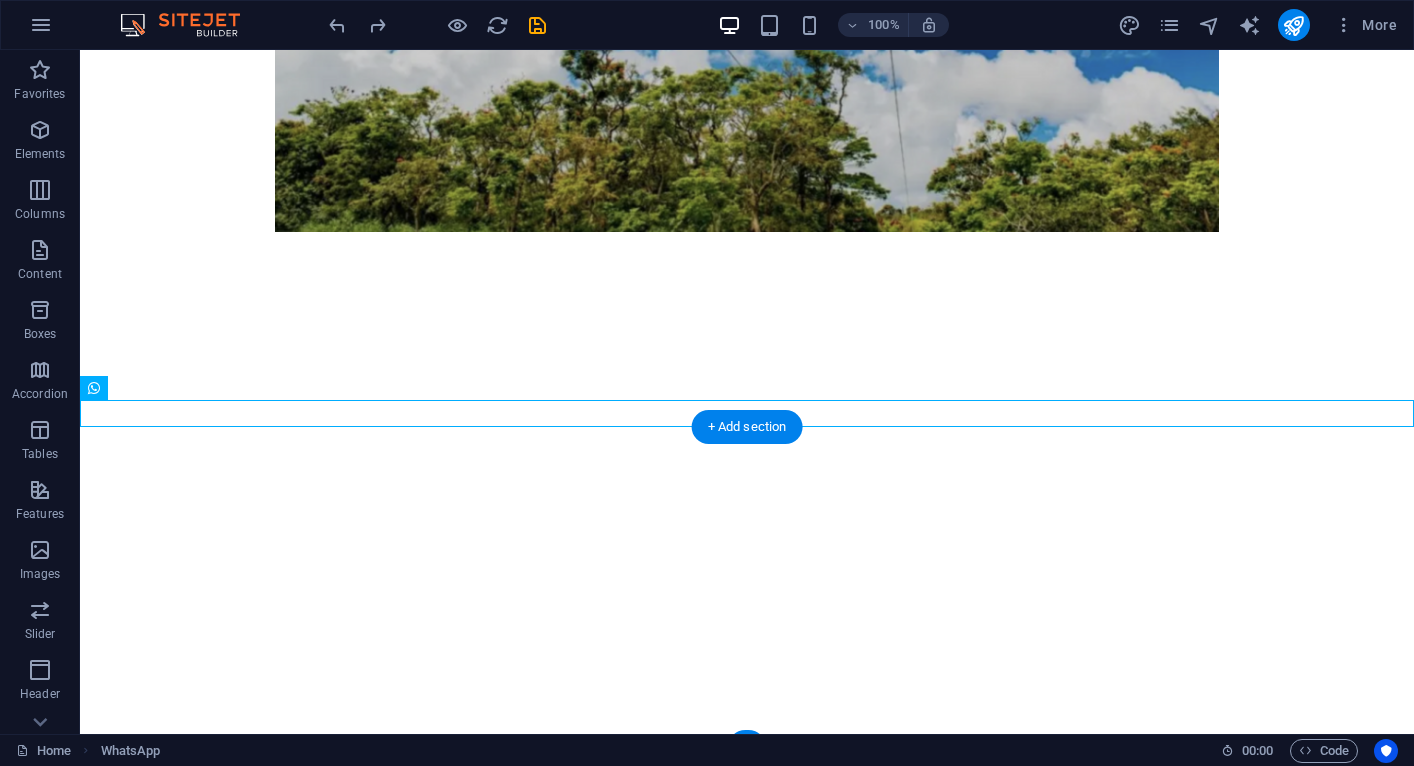 scroll, scrollTop: 1055, scrollLeft: 0, axis: vertical 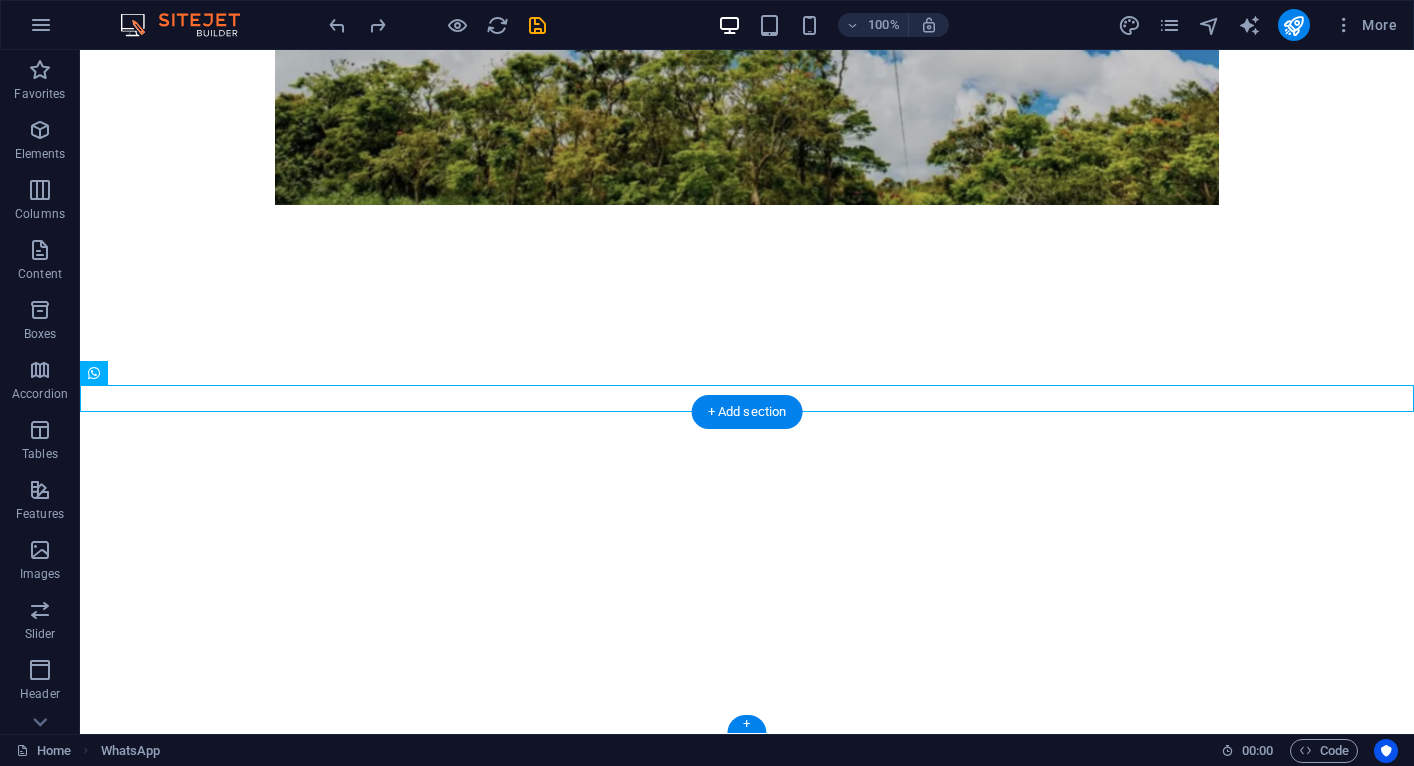 drag, startPoint x: 742, startPoint y: 421, endPoint x: 810, endPoint y: 648, distance: 236.96625 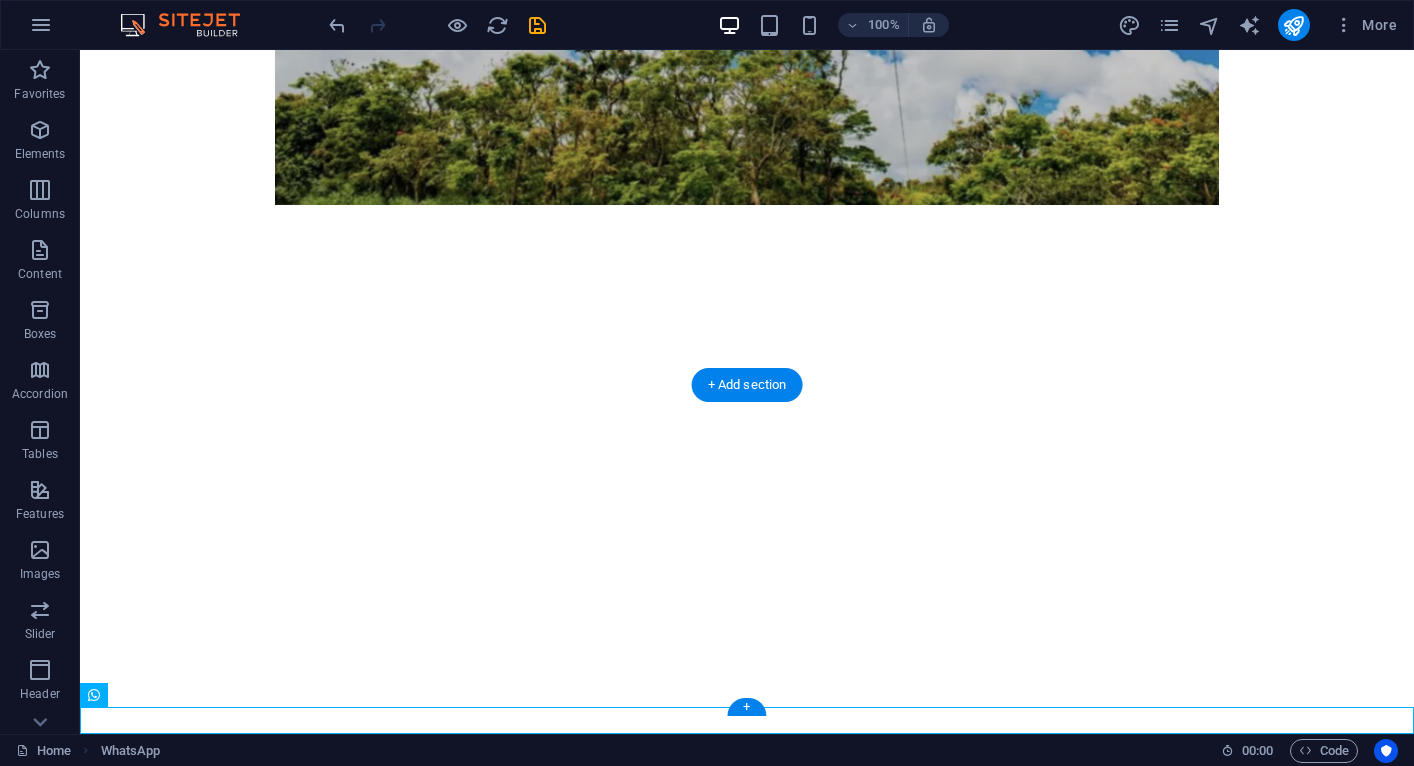 drag, startPoint x: 781, startPoint y: 728, endPoint x: 808, endPoint y: 584, distance: 146.50938 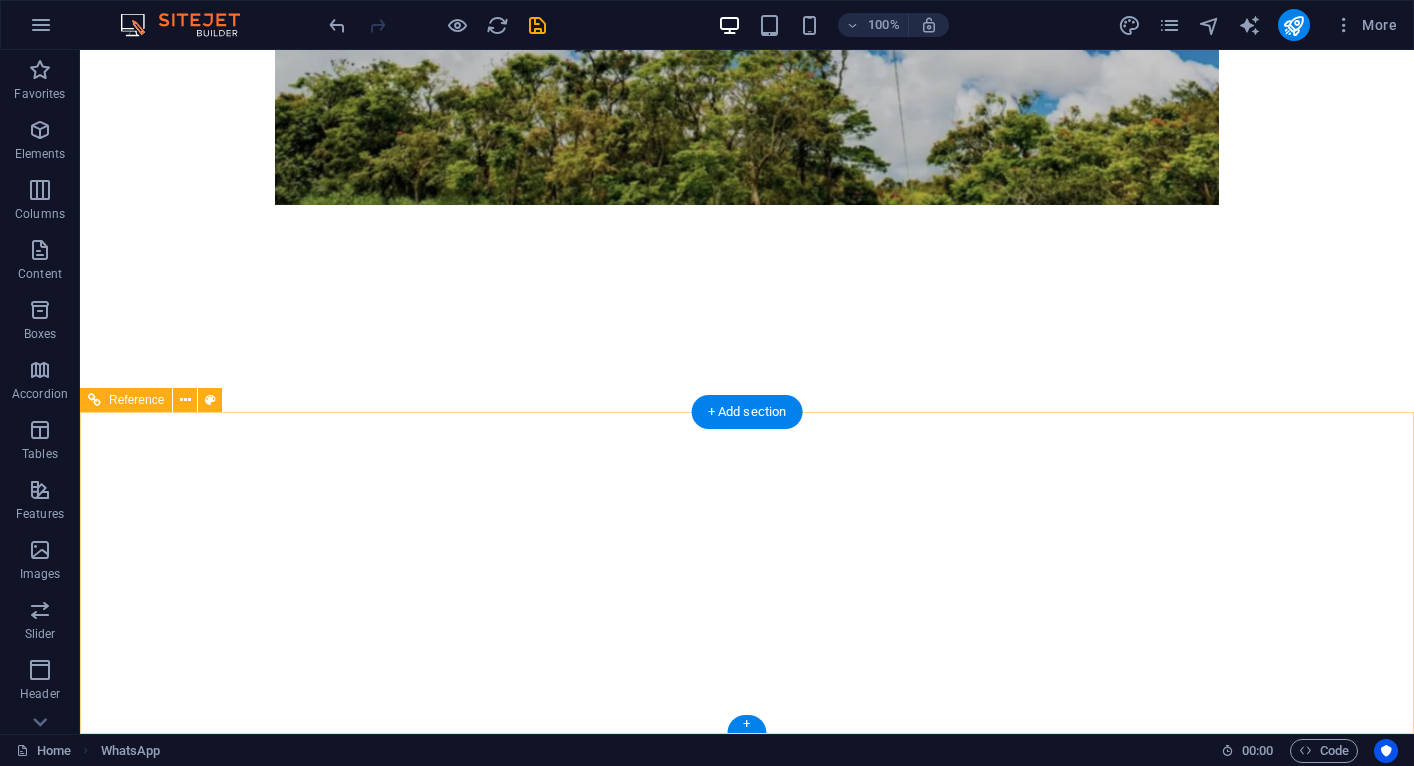 scroll, scrollTop: 1028, scrollLeft: 0, axis: vertical 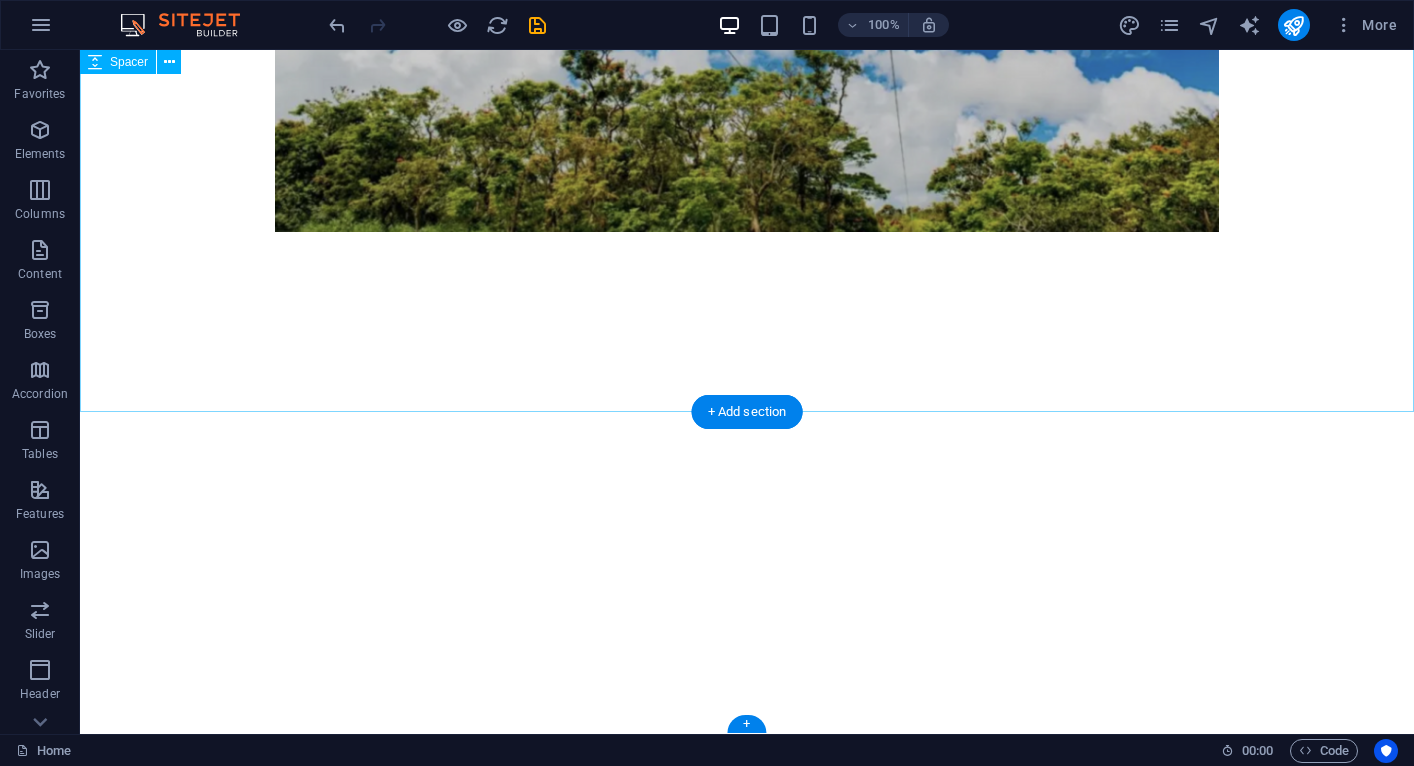 click at bounding box center [747, 562] 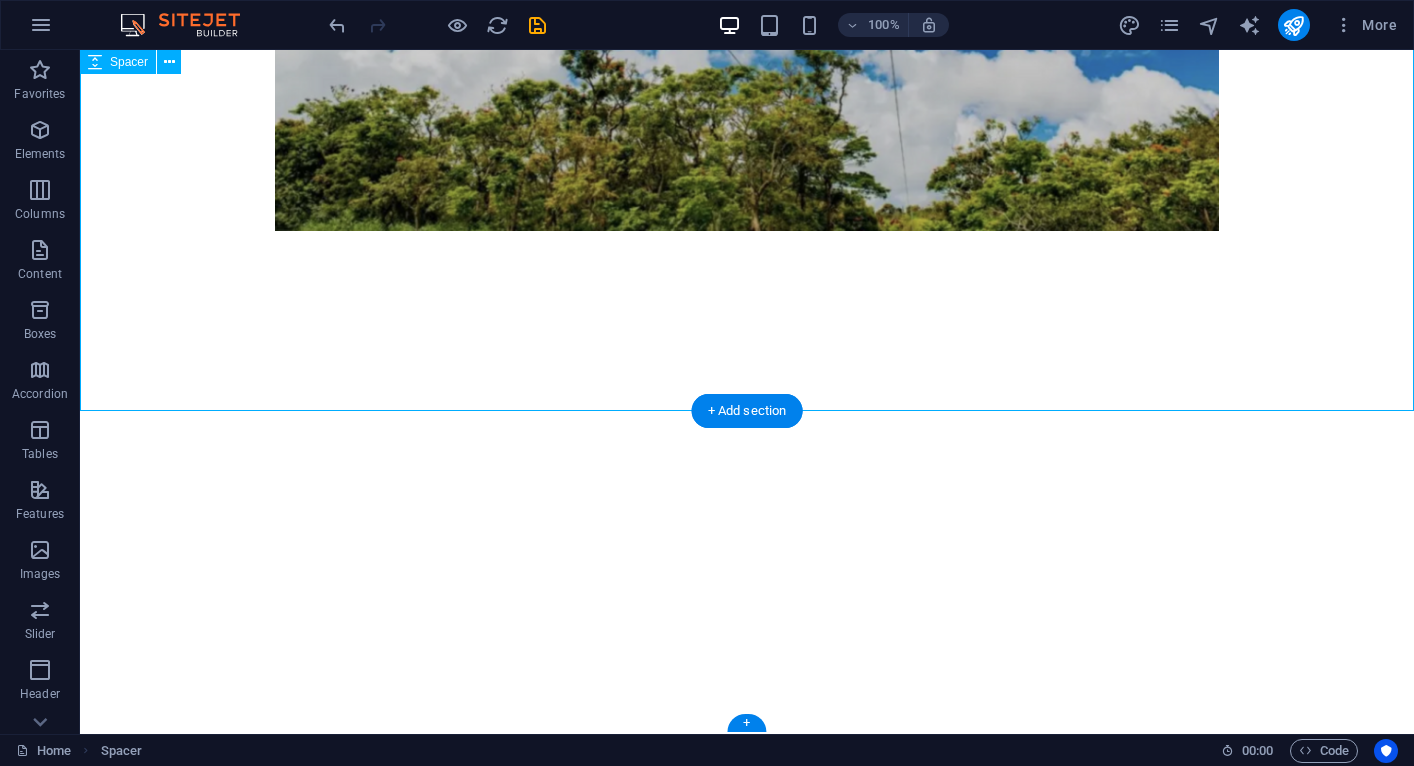 scroll, scrollTop: 1028, scrollLeft: 0, axis: vertical 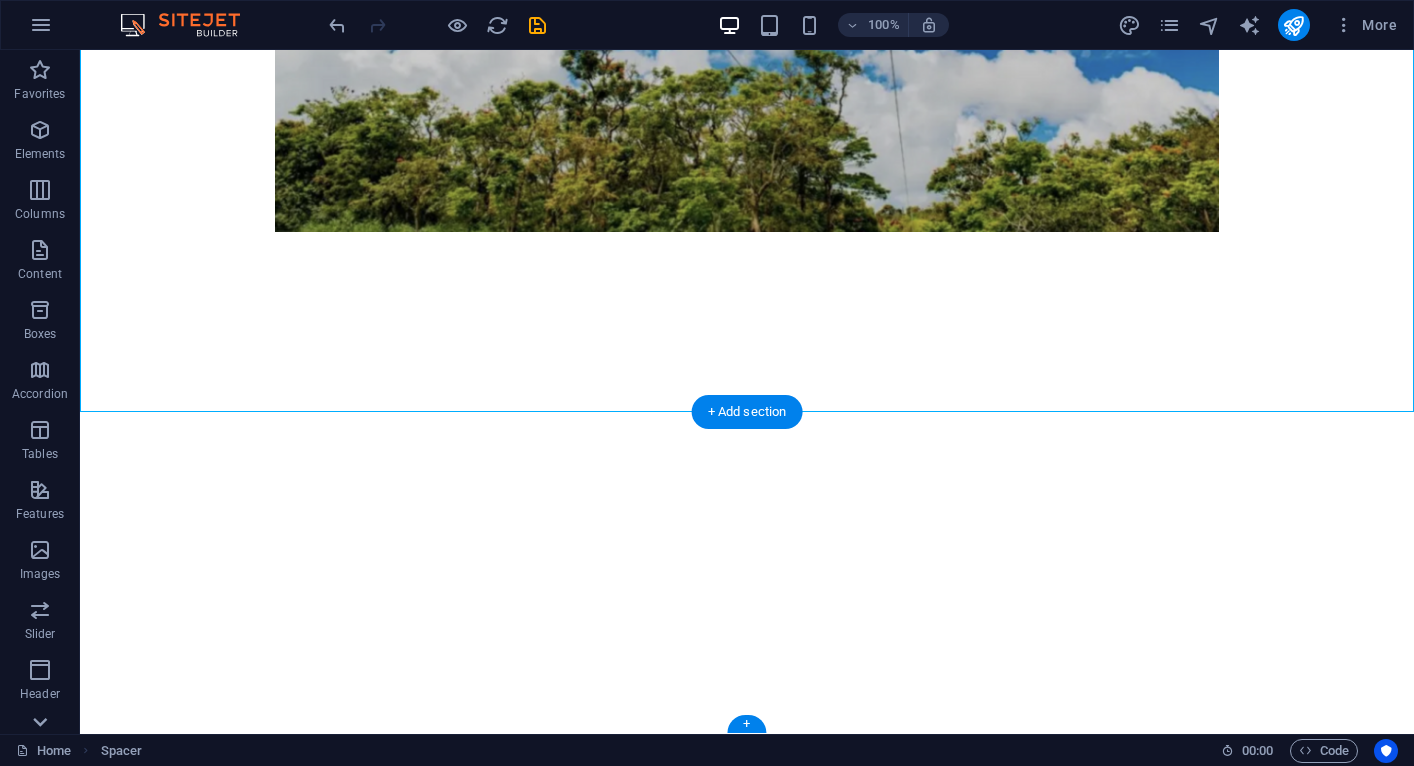 click 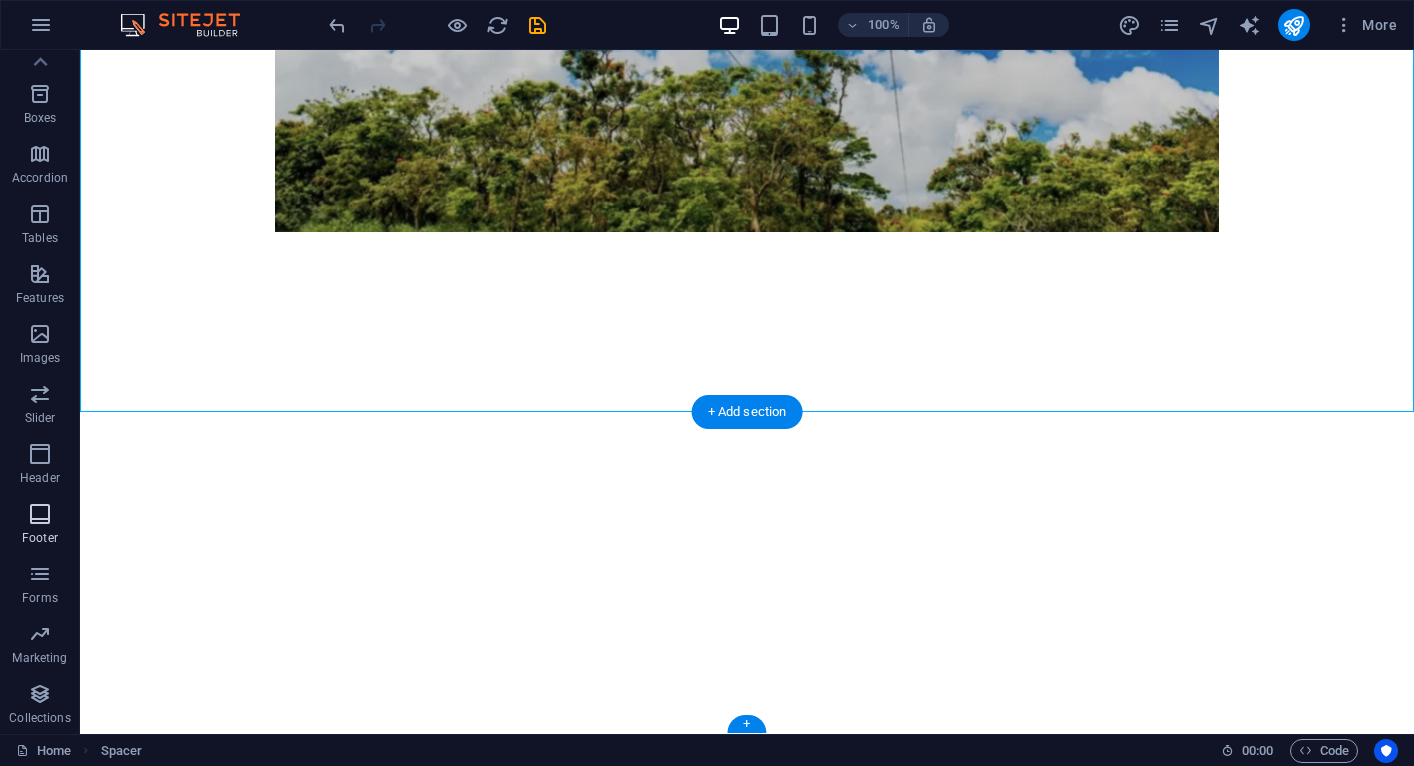 click at bounding box center [40, 514] 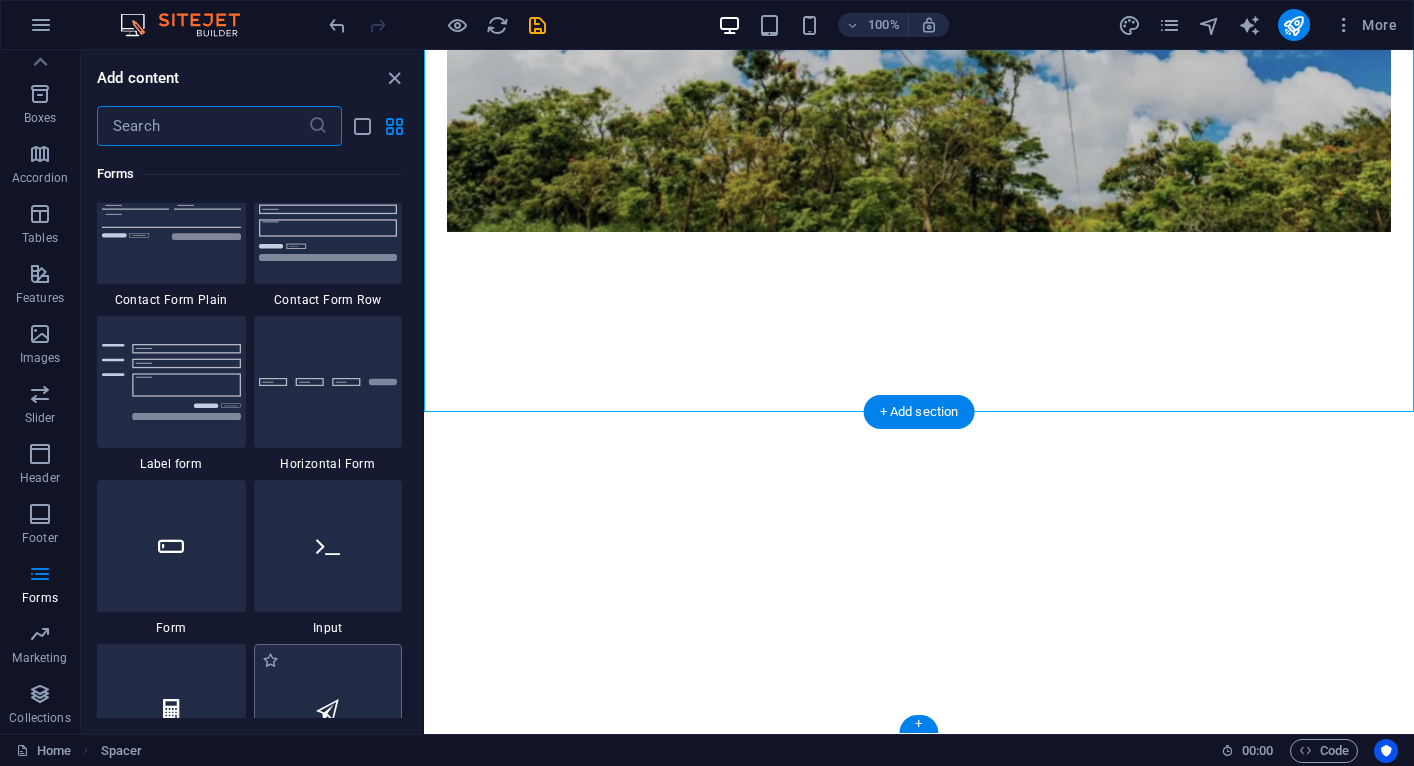 scroll, scrollTop: 14744, scrollLeft: 0, axis: vertical 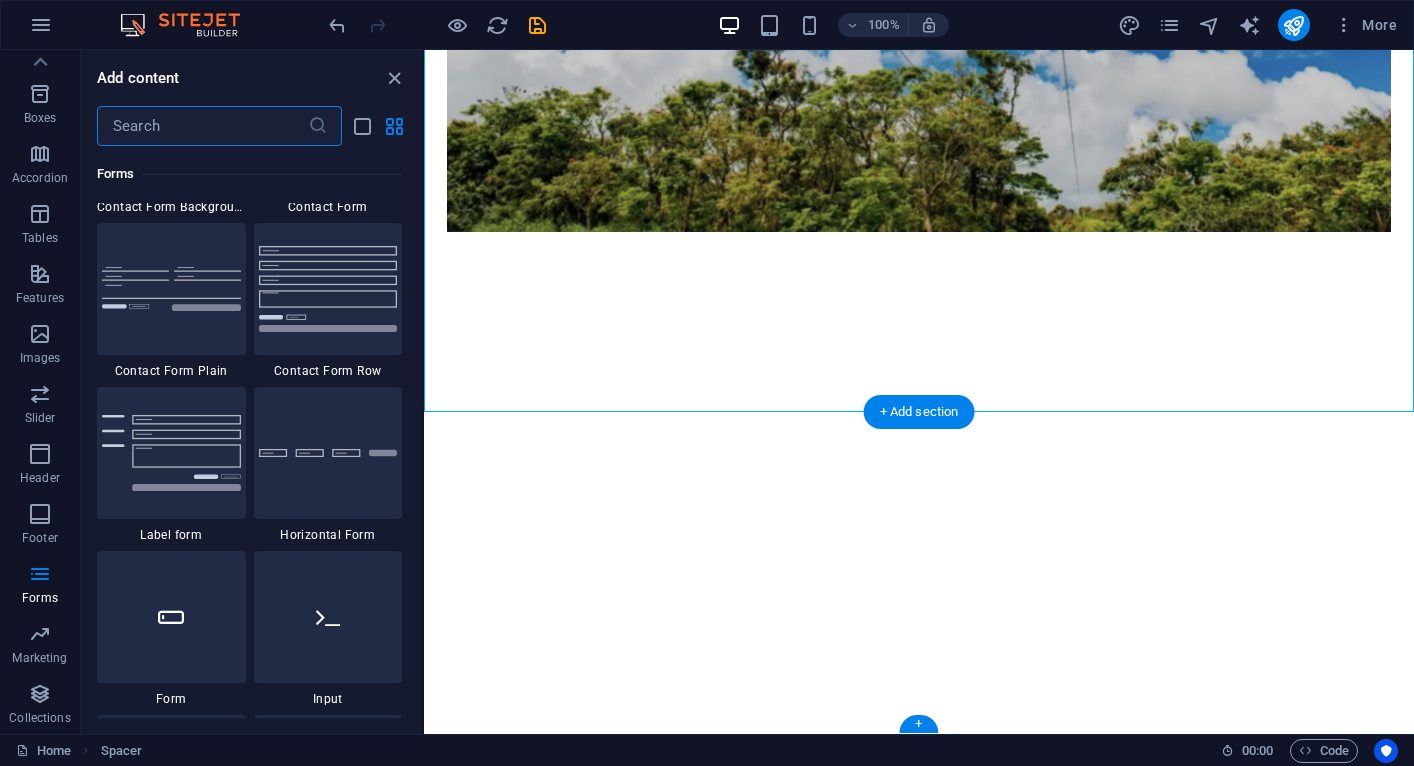 click at bounding box center (202, 126) 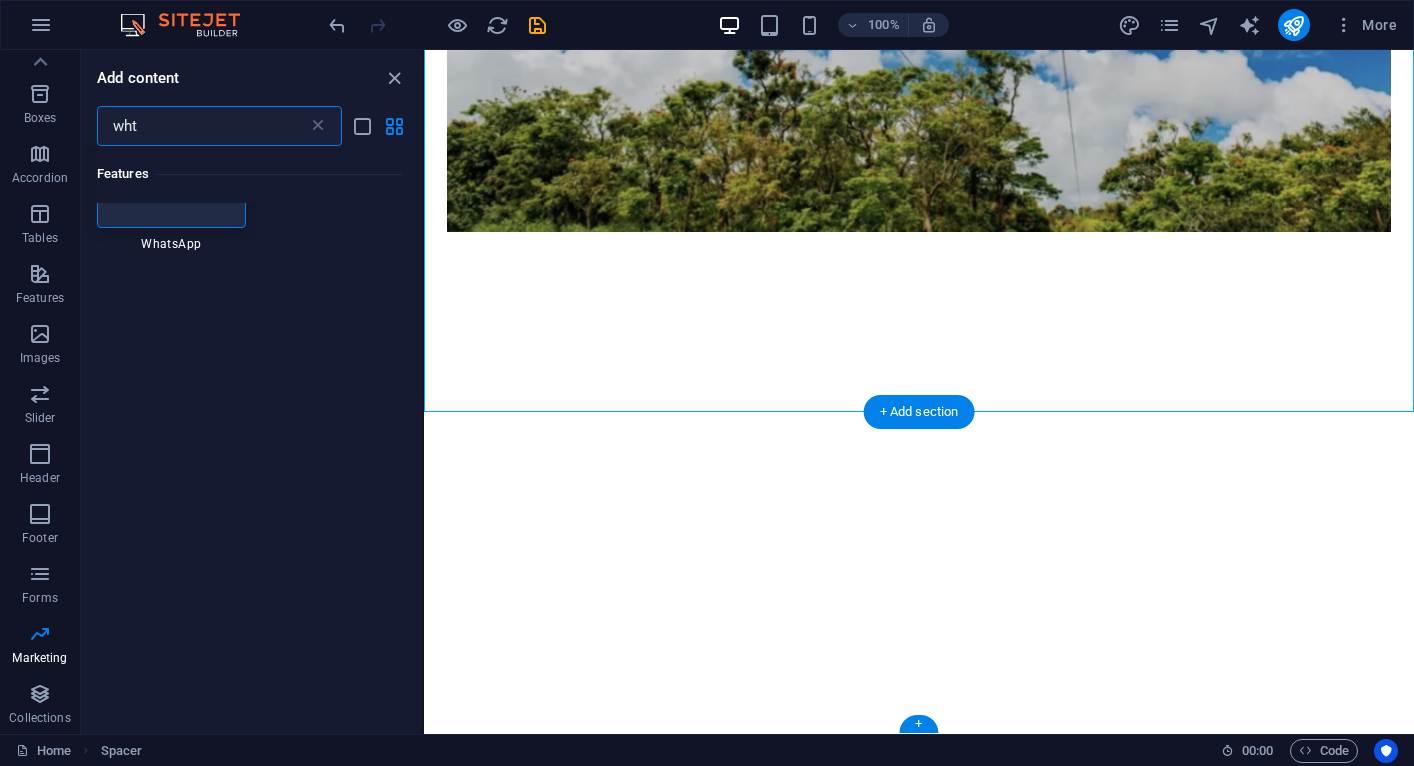 scroll, scrollTop: 0, scrollLeft: 0, axis: both 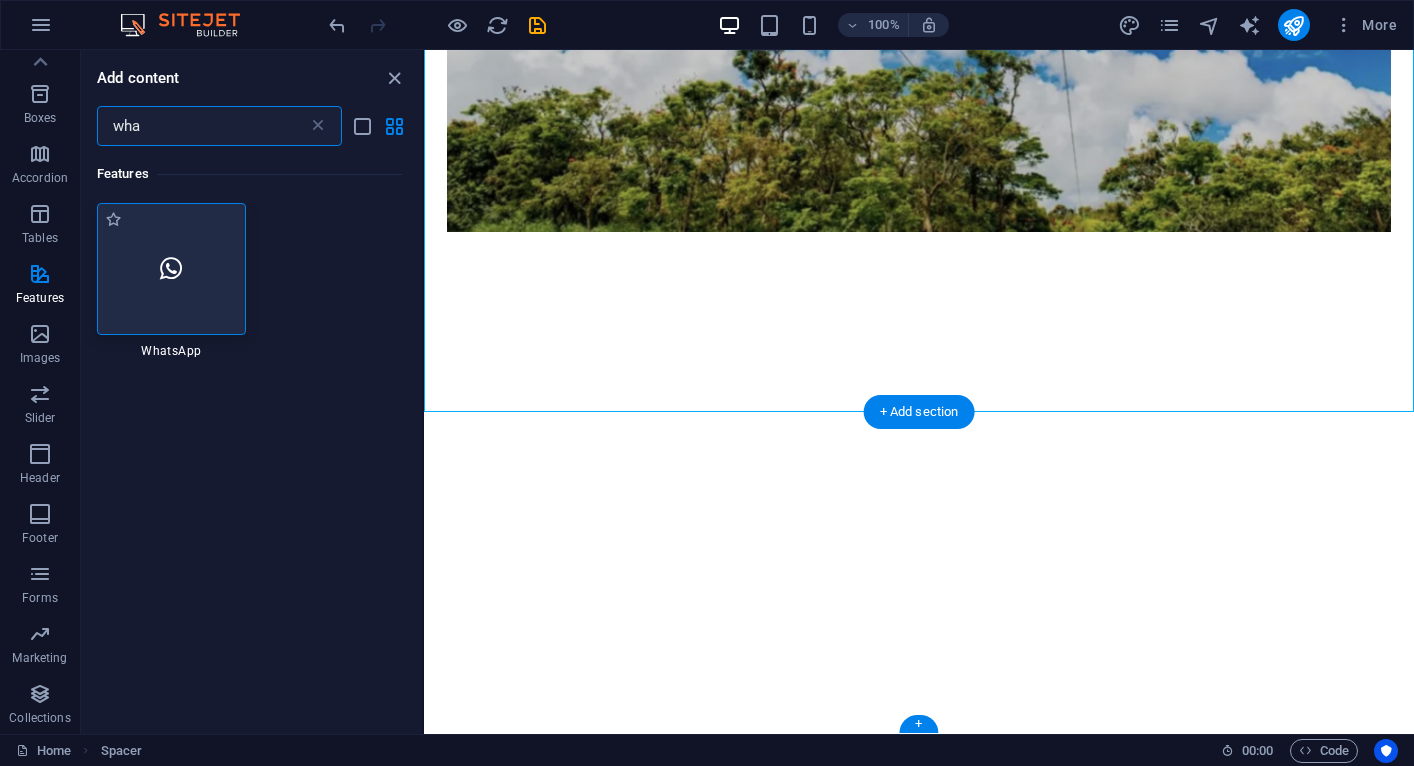 type on "wha" 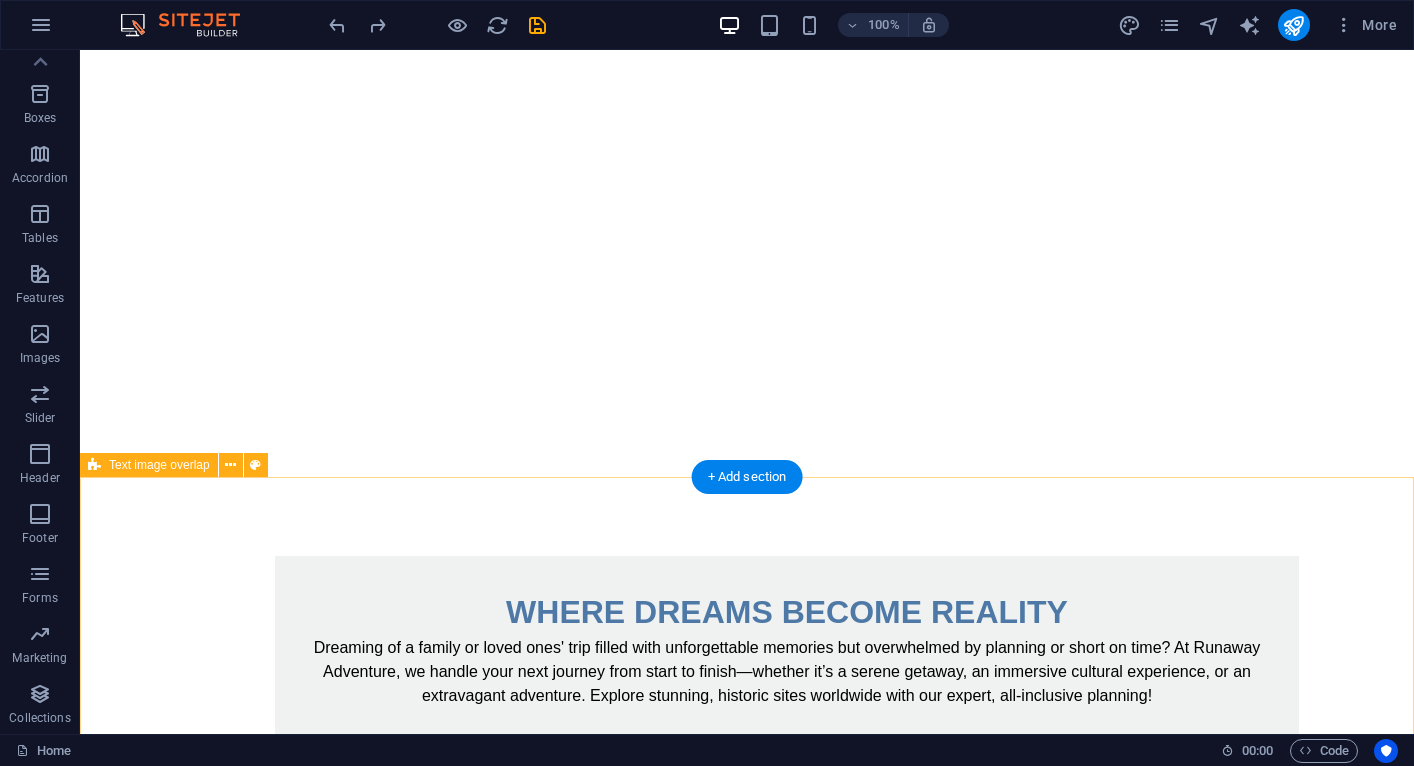 scroll, scrollTop: 0, scrollLeft: 0, axis: both 